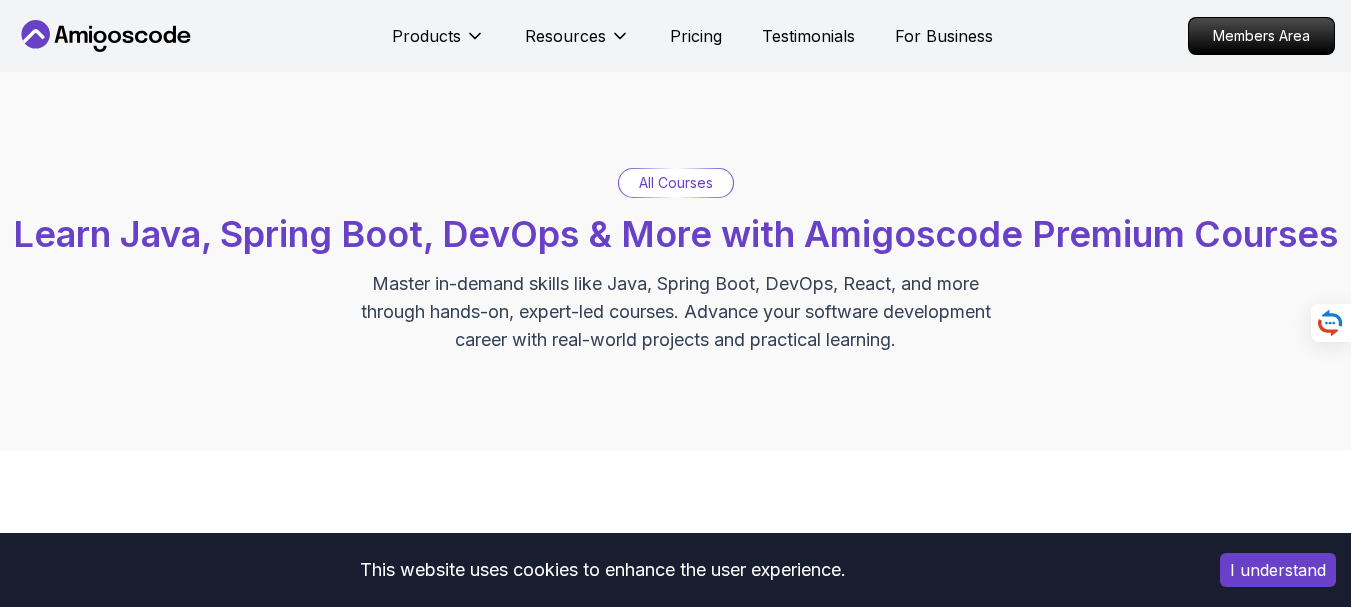 scroll, scrollTop: 0, scrollLeft: 0, axis: both 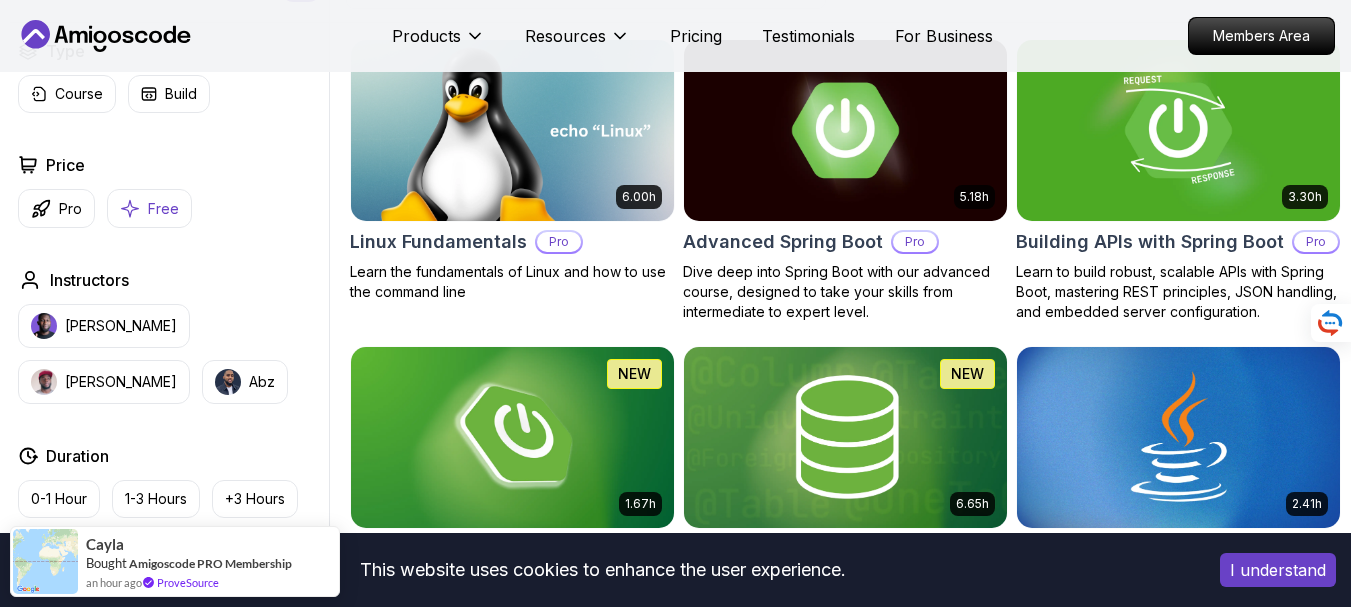 click on "Free" at bounding box center (149, 208) 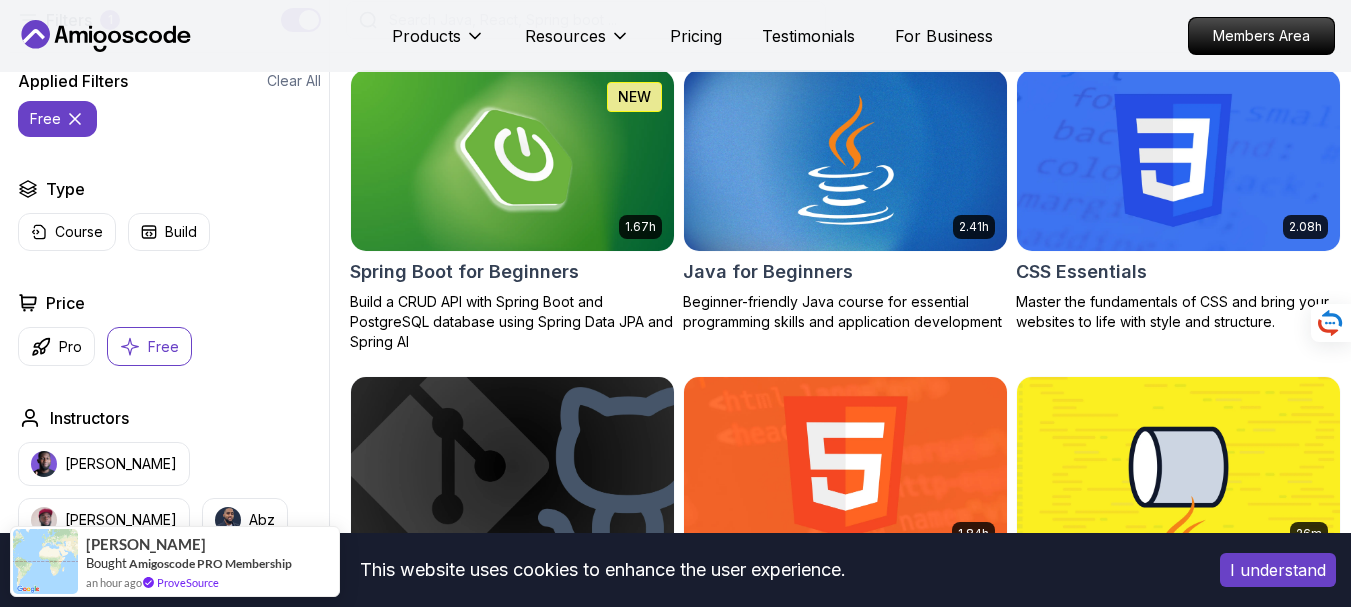 scroll, scrollTop: 579, scrollLeft: 0, axis: vertical 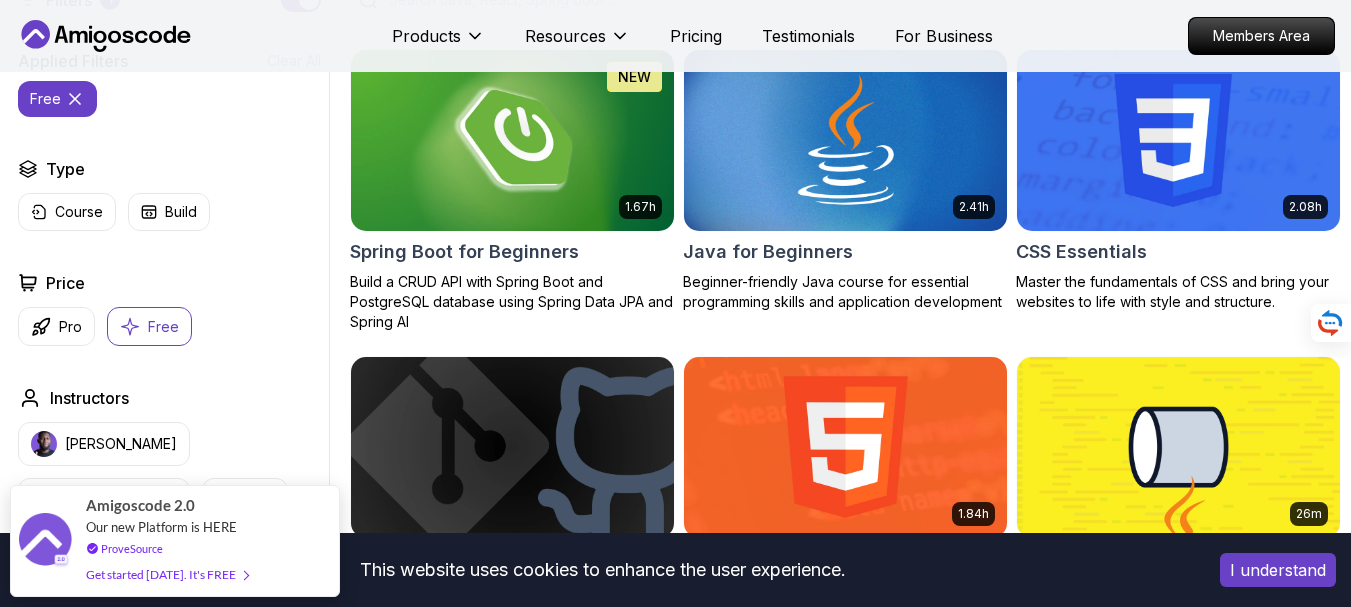 click 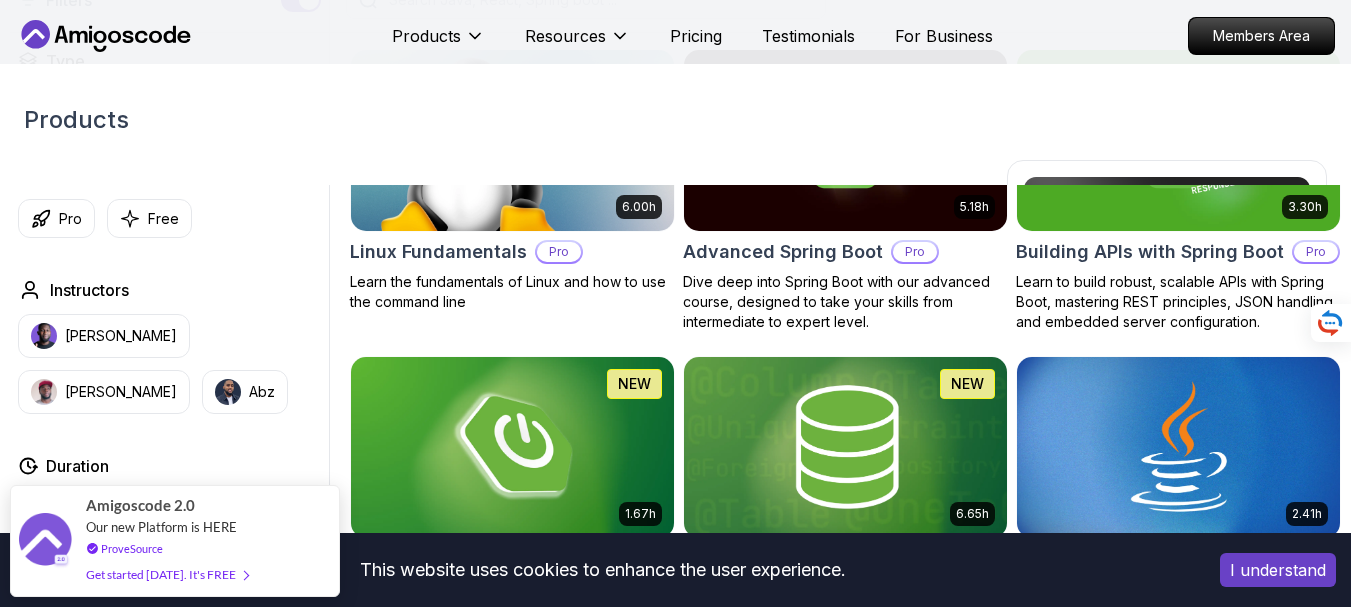 drag, startPoint x: 710, startPoint y: 605, endPoint x: 423, endPoint y: 83, distance: 595.6954 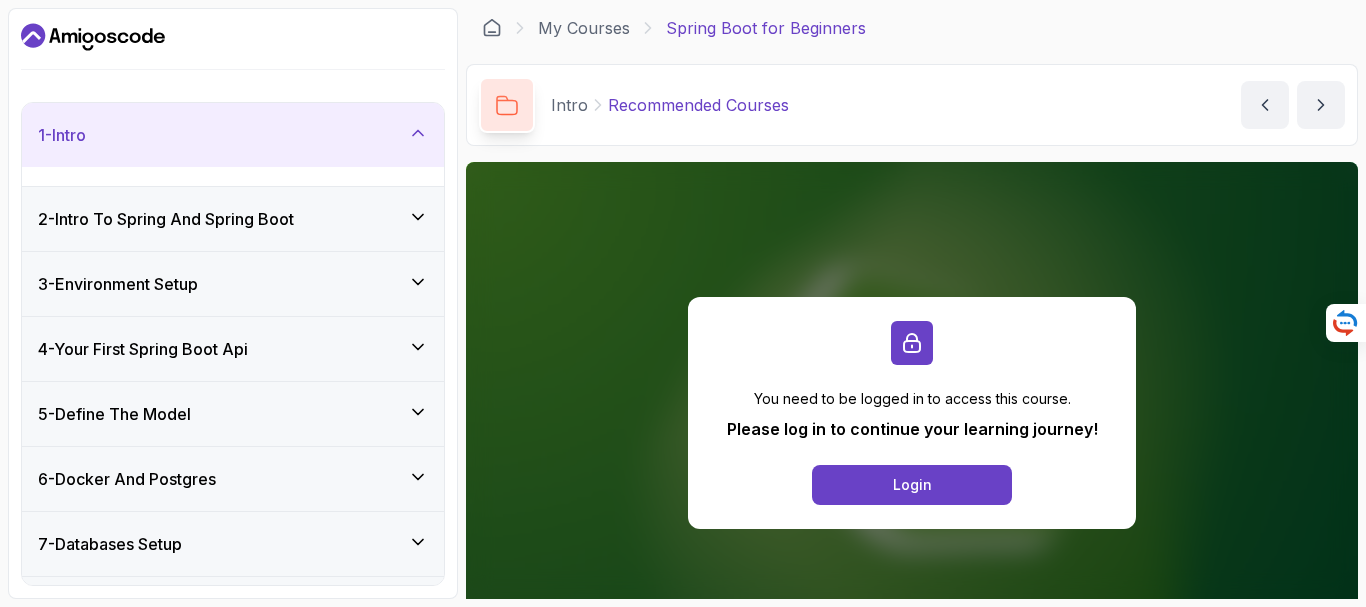 scroll, scrollTop: 0, scrollLeft: 0, axis: both 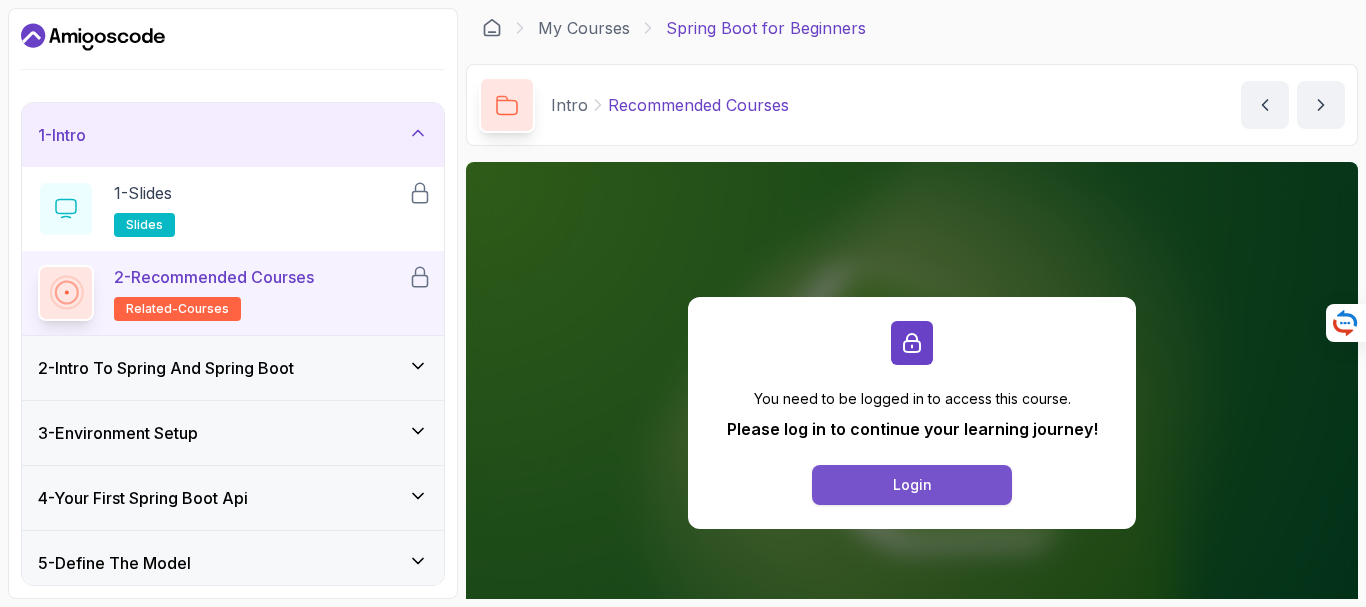 click on "Login" at bounding box center (912, 485) 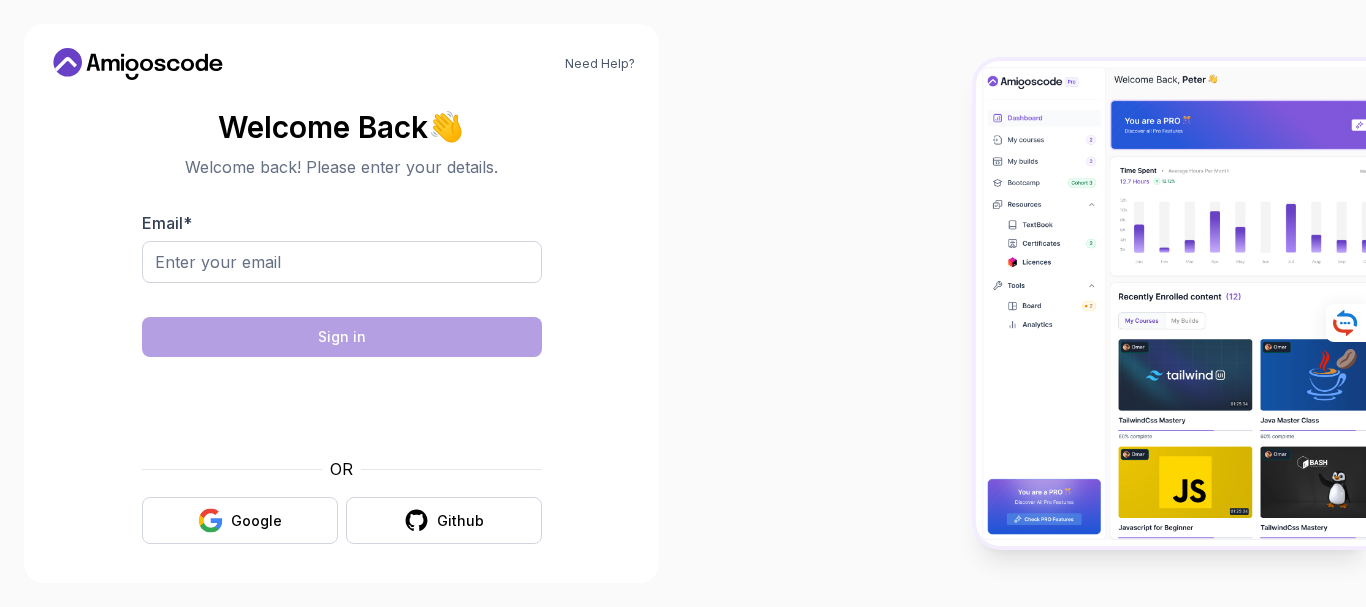 scroll, scrollTop: 0, scrollLeft: 0, axis: both 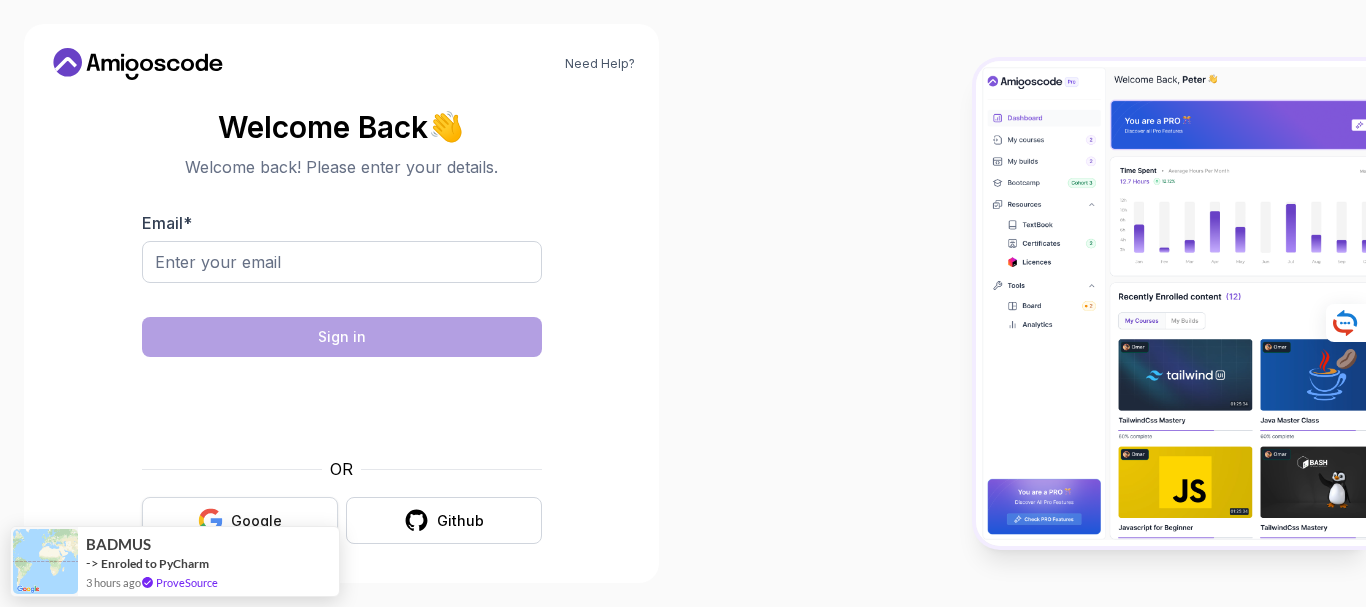 click on "Google" at bounding box center [256, 521] 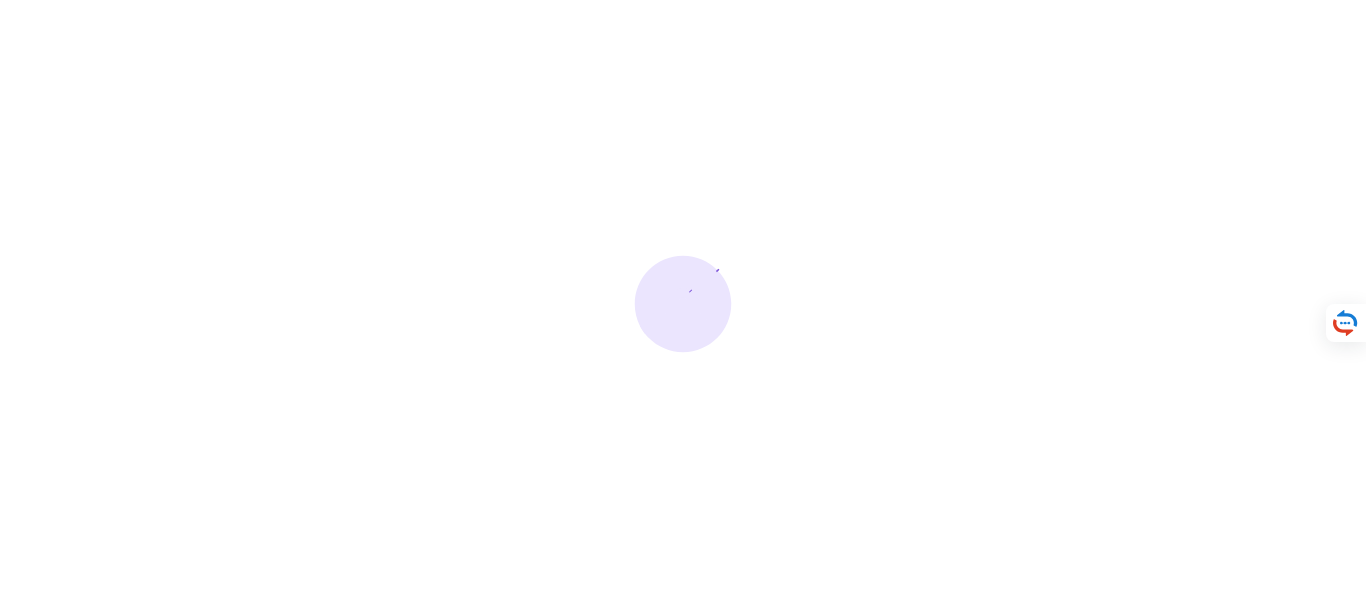 scroll, scrollTop: 0, scrollLeft: 0, axis: both 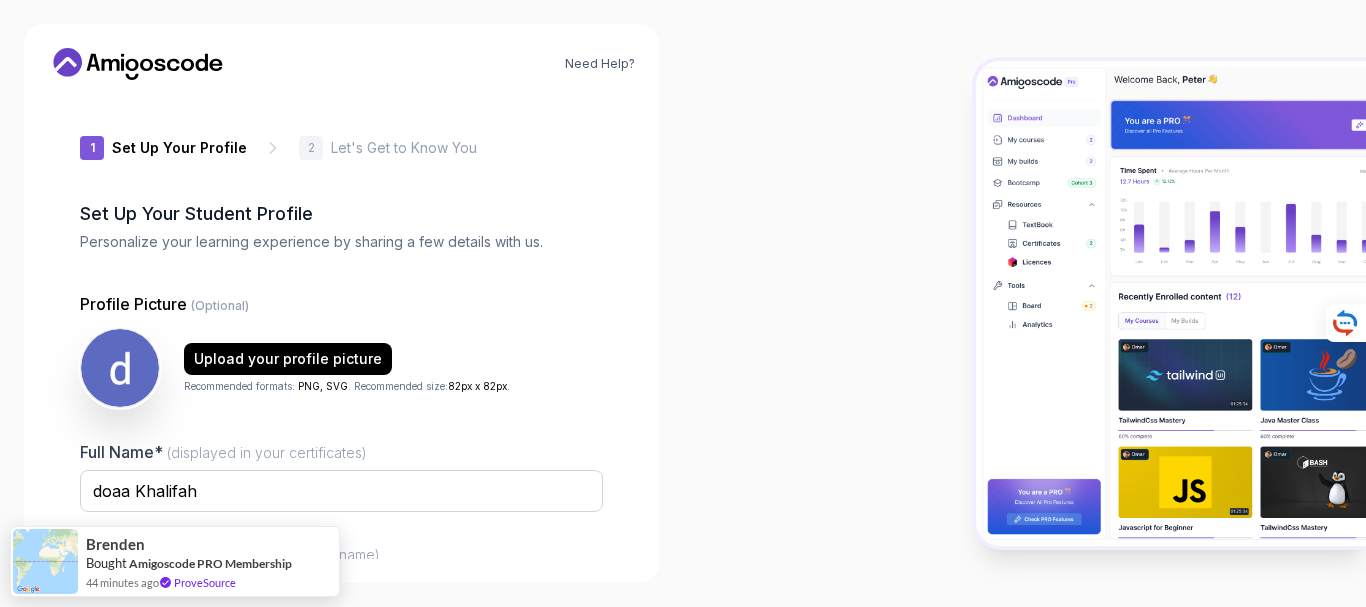 type on "silentpandabeac8" 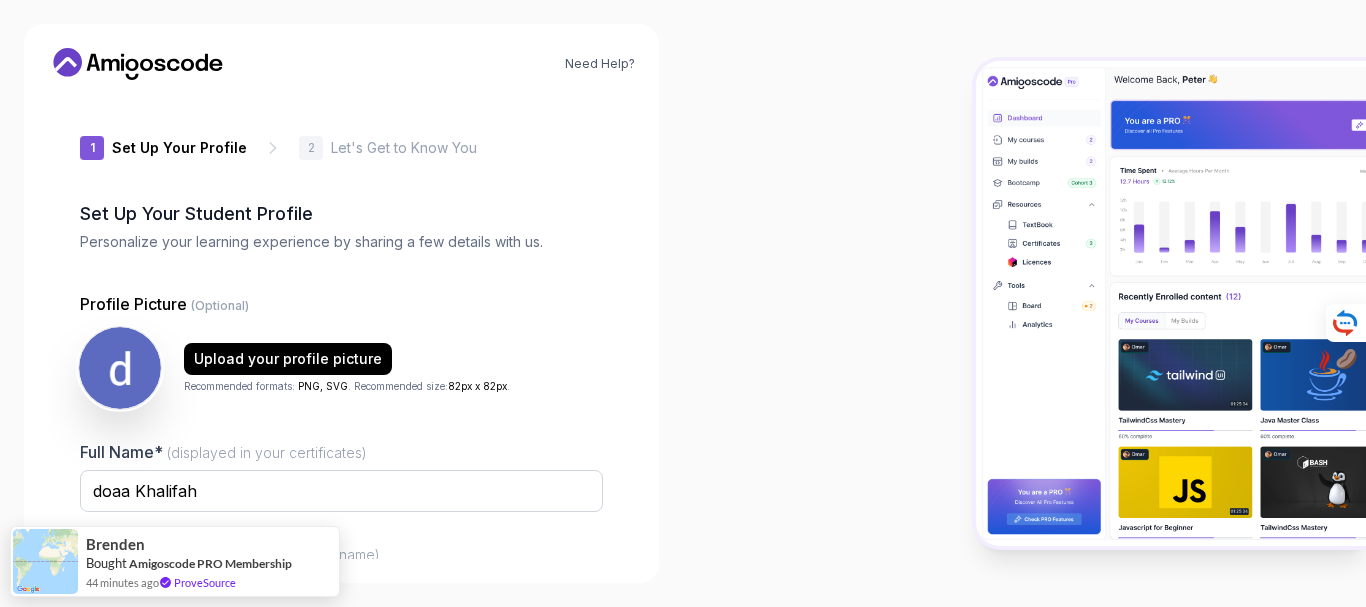 click at bounding box center [120, 368] 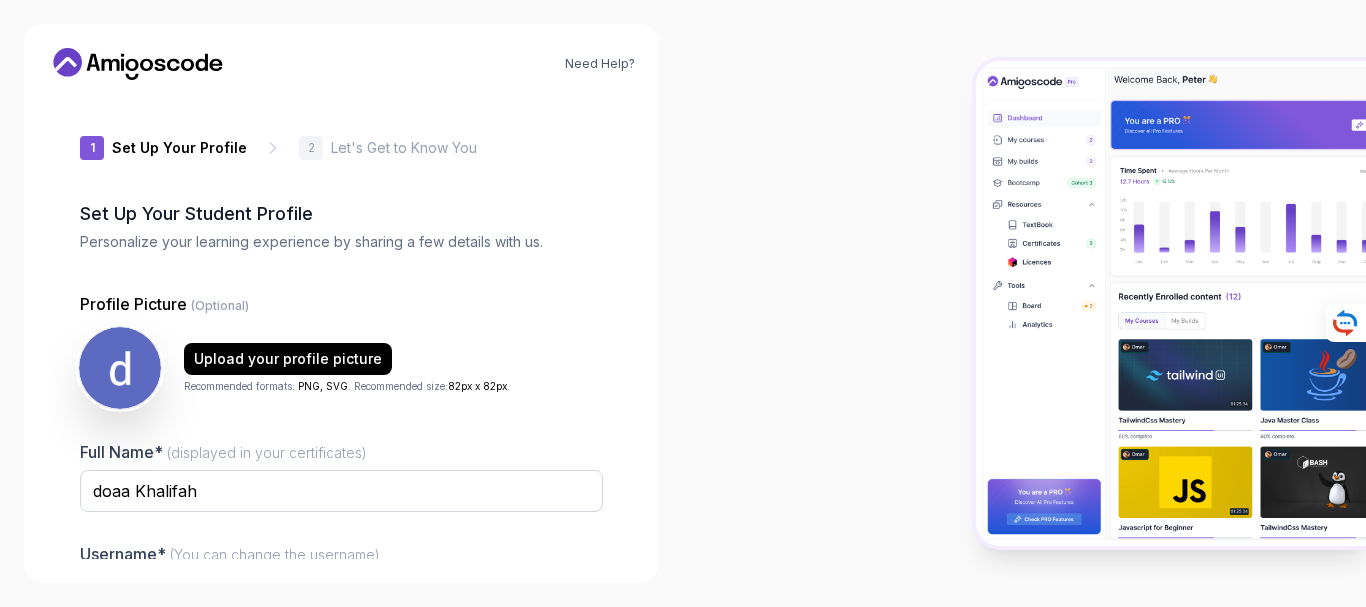 click at bounding box center (120, 368) 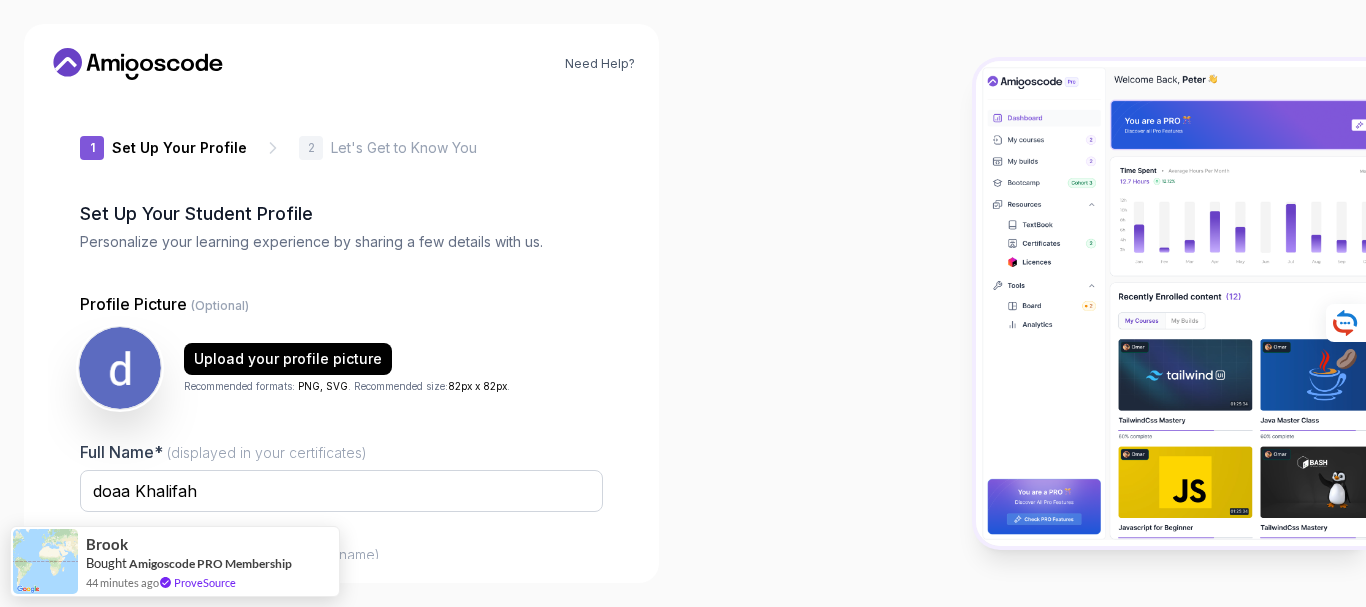 click at bounding box center [120, 368] 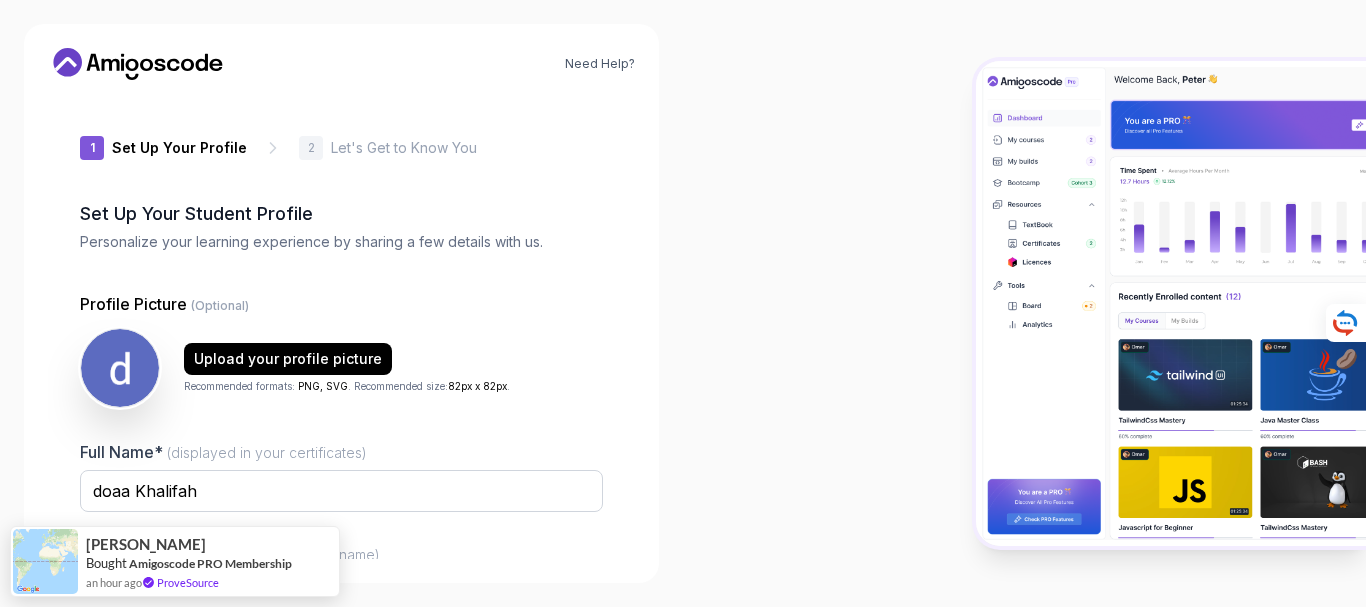 click on "1 Set Up Your Profile 1 Set Up Your Profile 2 Let's Get to Know You Set Up Your Student Profile Personalize your learning experience by sharing a few details with us. Profile Picture   (Optional) Upload your profile picture Recommended formats:   PNG, SVG . Recommended size:  82px x 82px . Full Name*   (displayed in your certificates) doaa Khalifah Username*   (You can change the username) silentpandabeac8 Job Title* Student Software Engineer Tech Lead Designer Product Manager Founder/CEO Other Next" at bounding box center [341, 327] 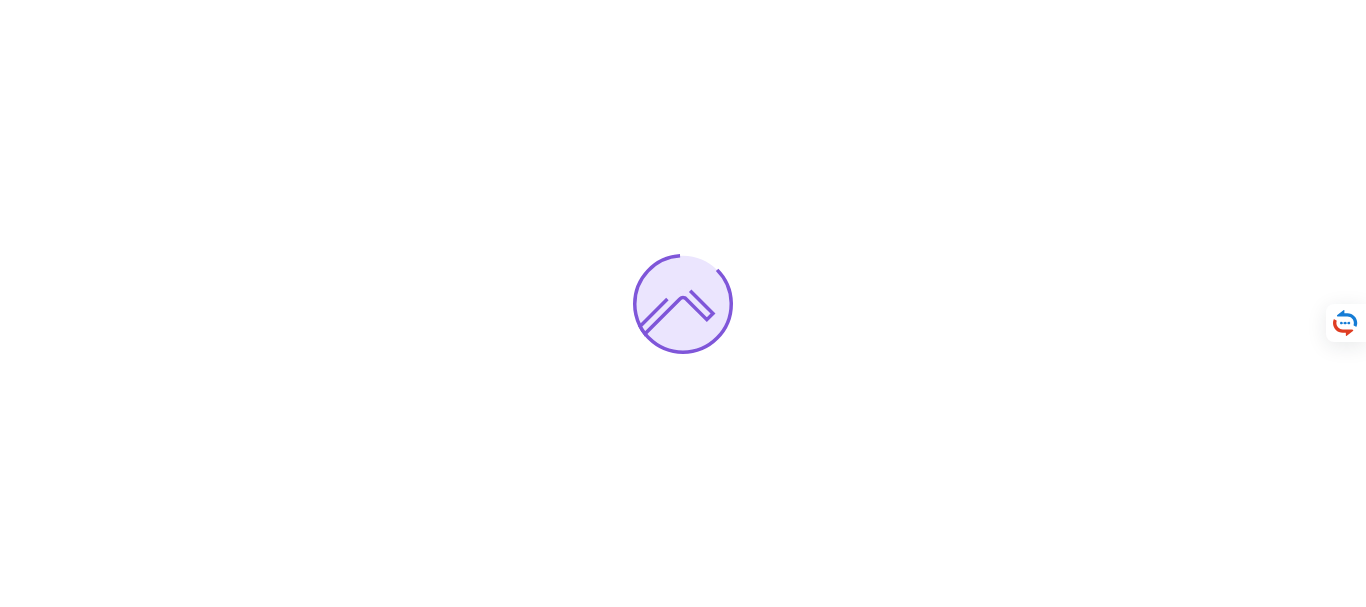 scroll, scrollTop: 0, scrollLeft: 0, axis: both 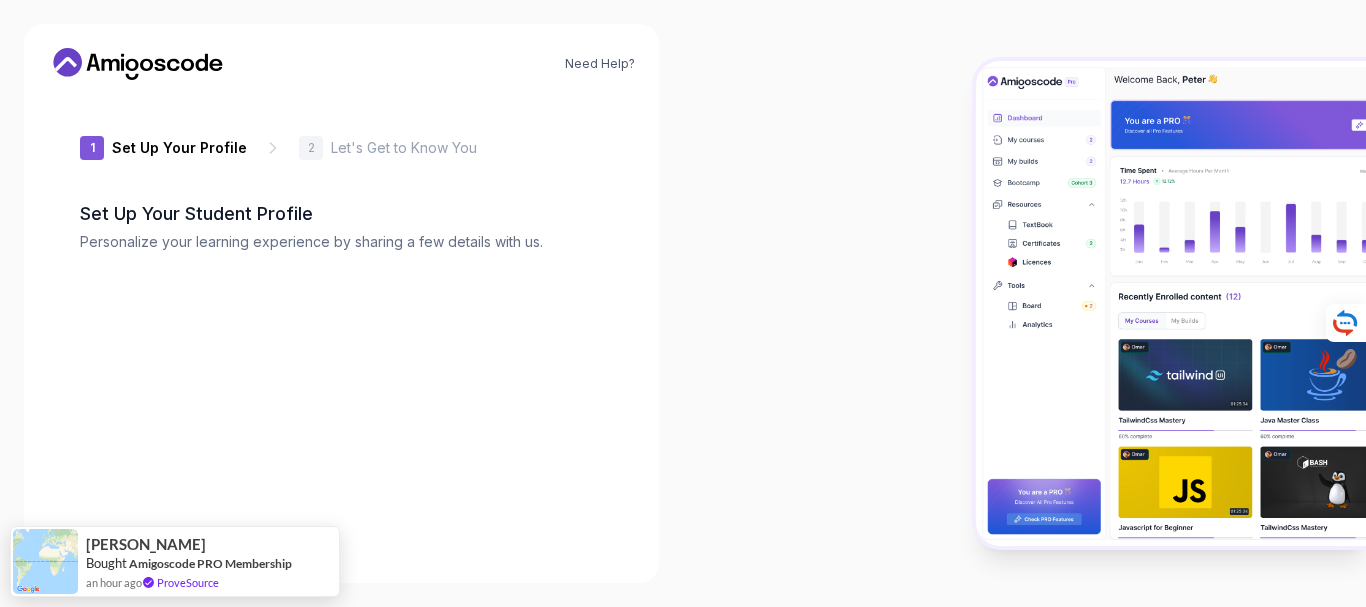 type on "boldcobra88594" 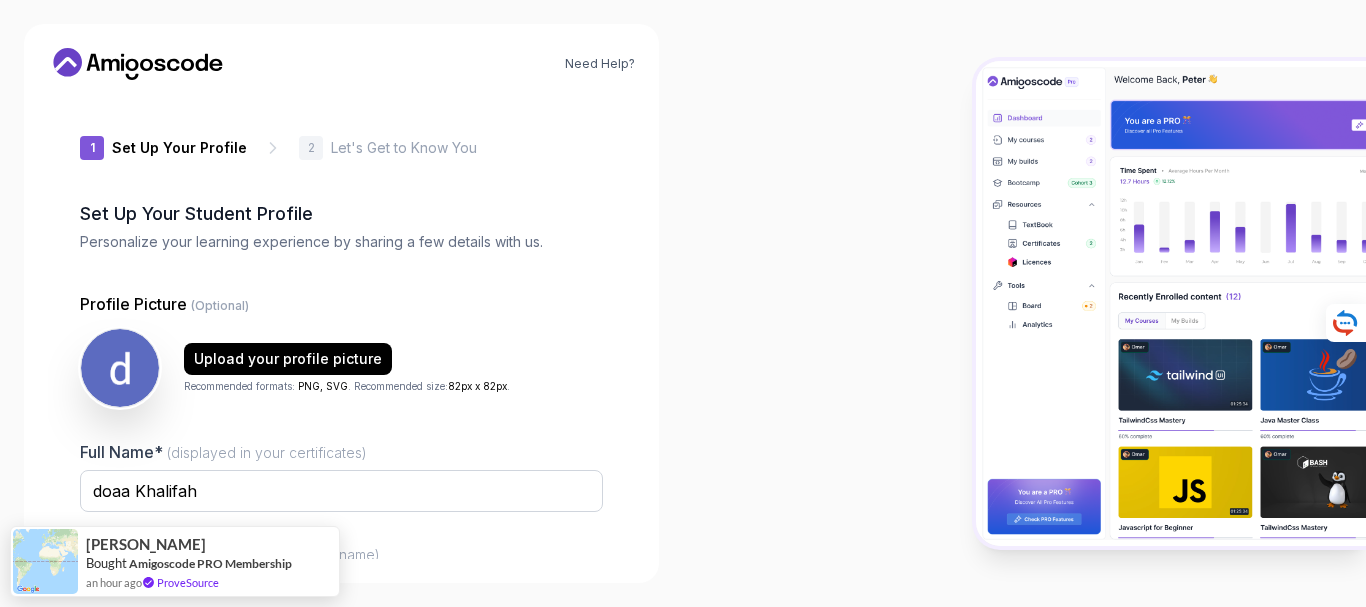 click at bounding box center [1024, 303] 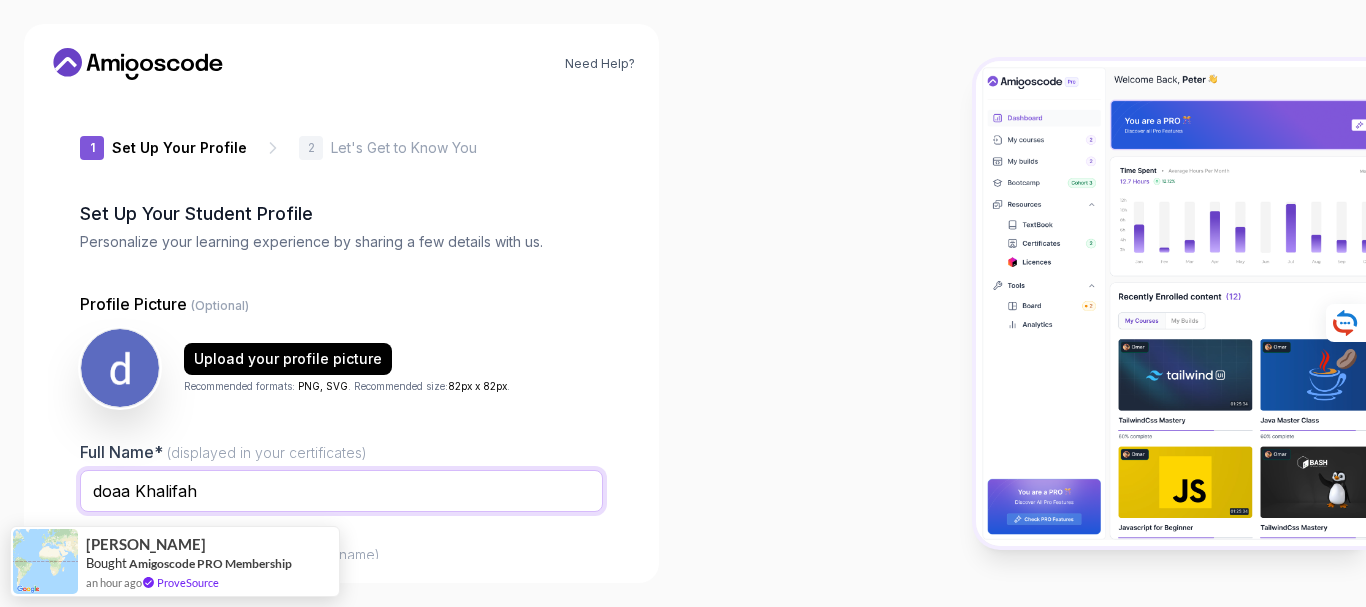 click on "doaa Khalifah" at bounding box center [341, 491] 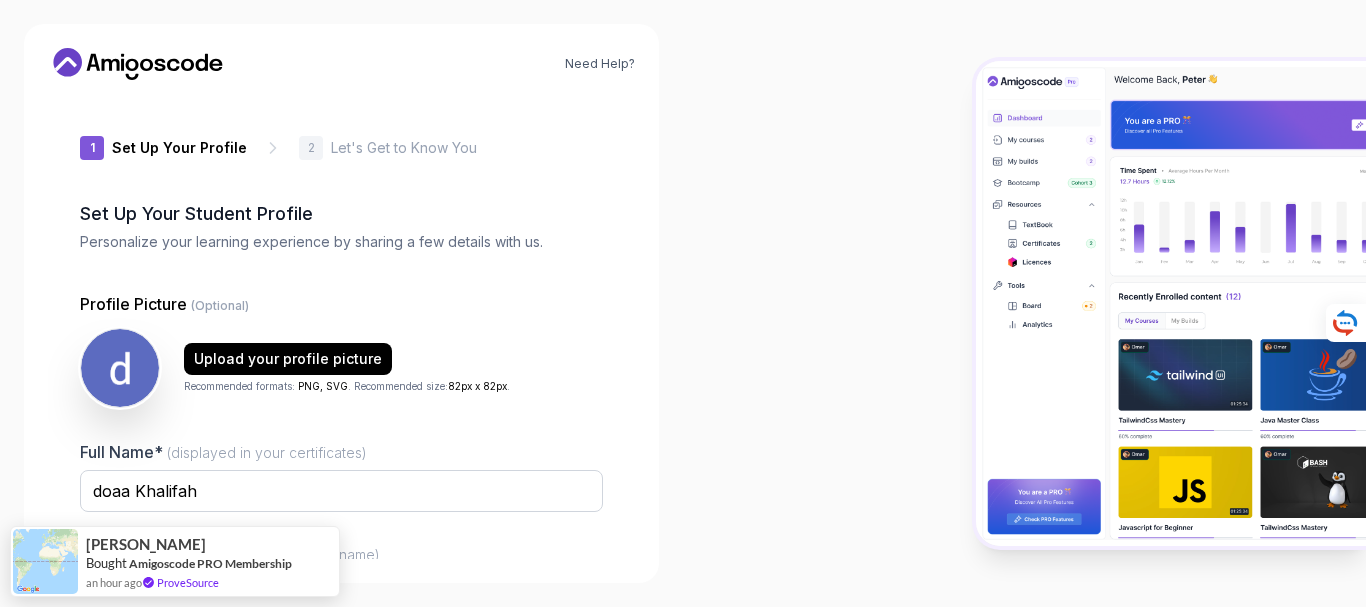 click at bounding box center [1024, 303] 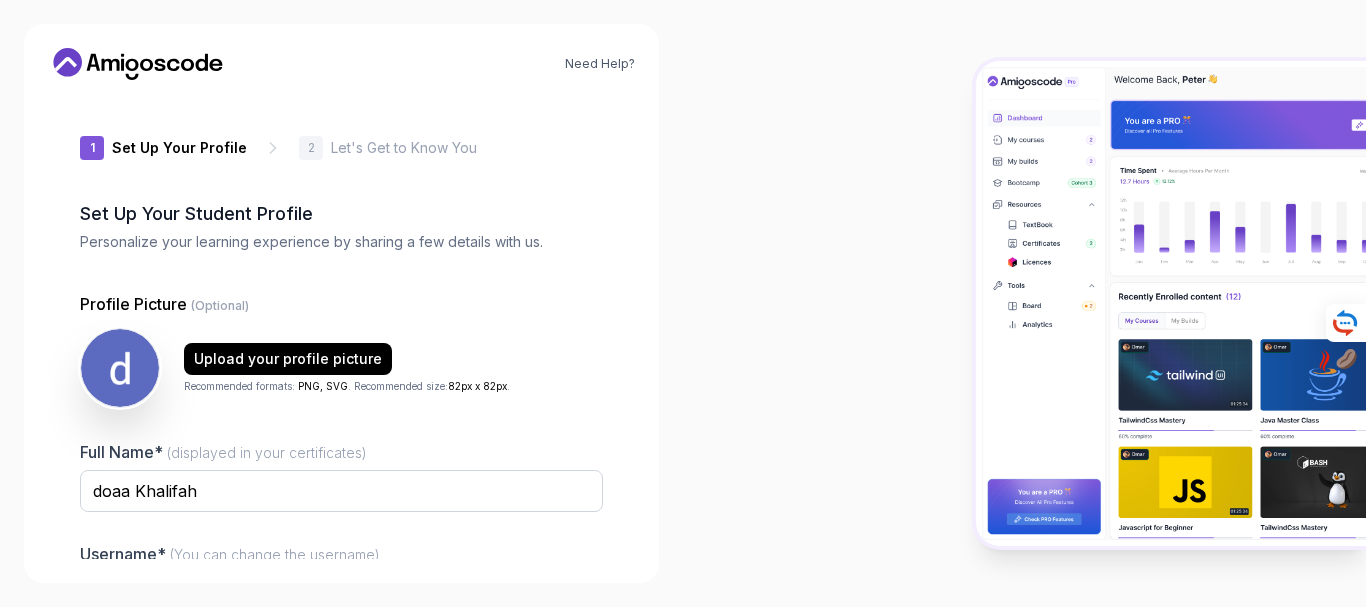 click at bounding box center [1024, 303] 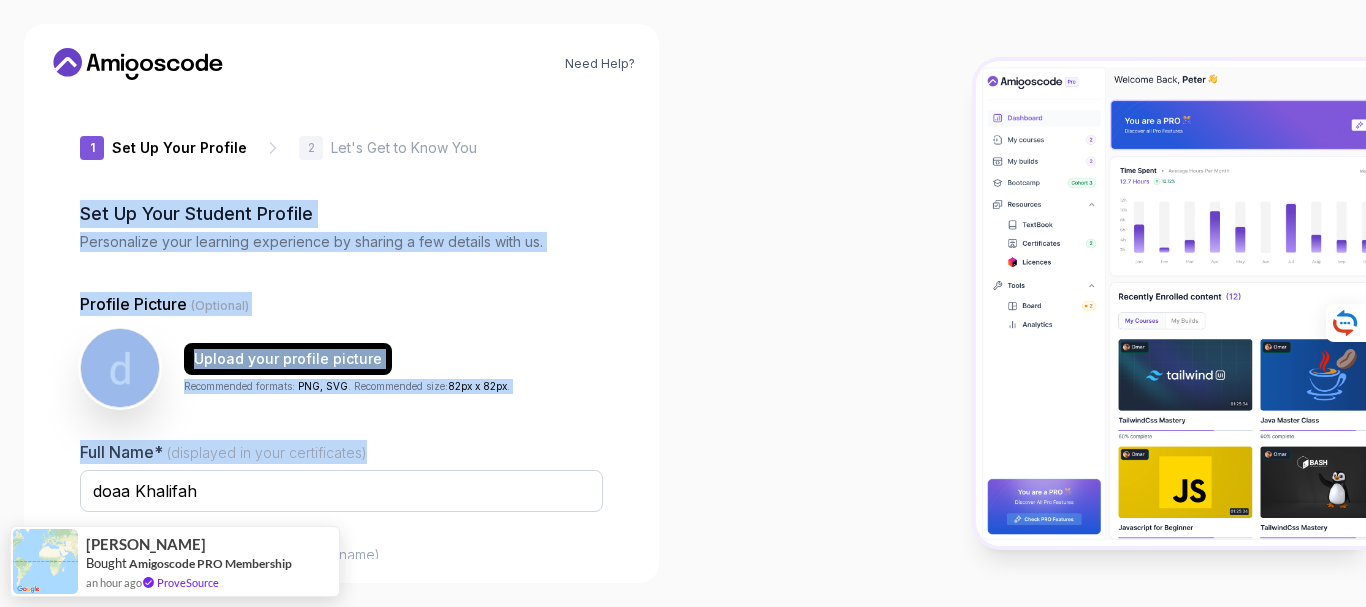 drag, startPoint x: 644, startPoint y: 162, endPoint x: 614, endPoint y: 439, distance: 278.6198 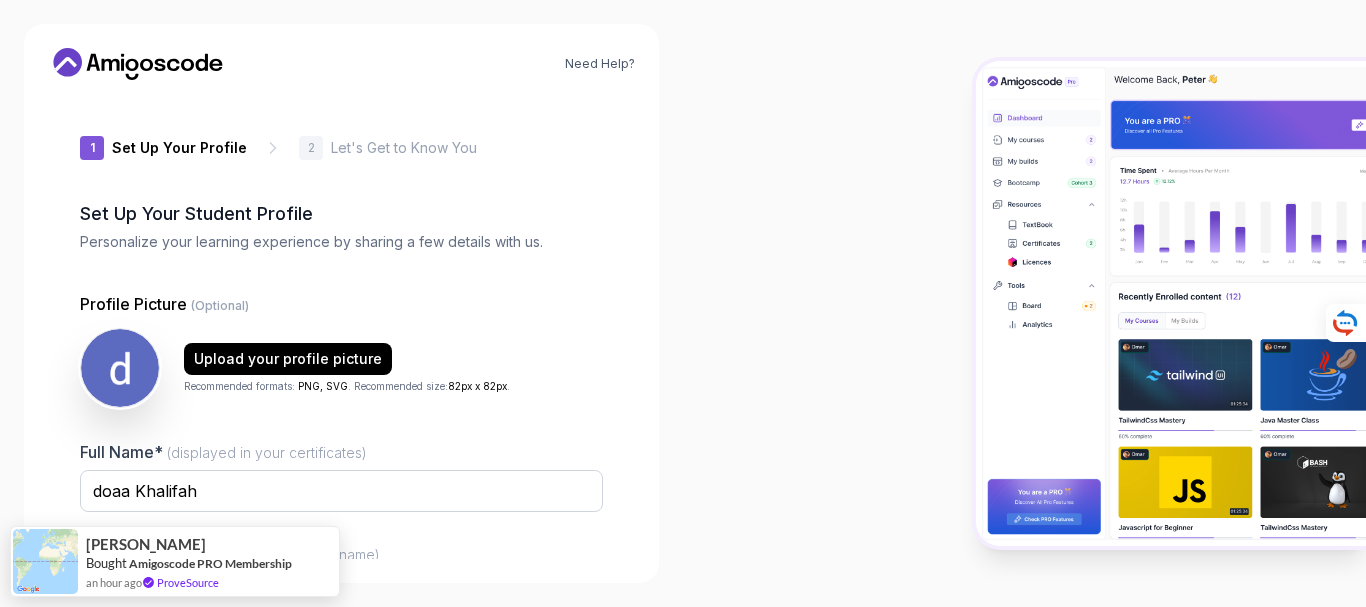 click at bounding box center (1024, 303) 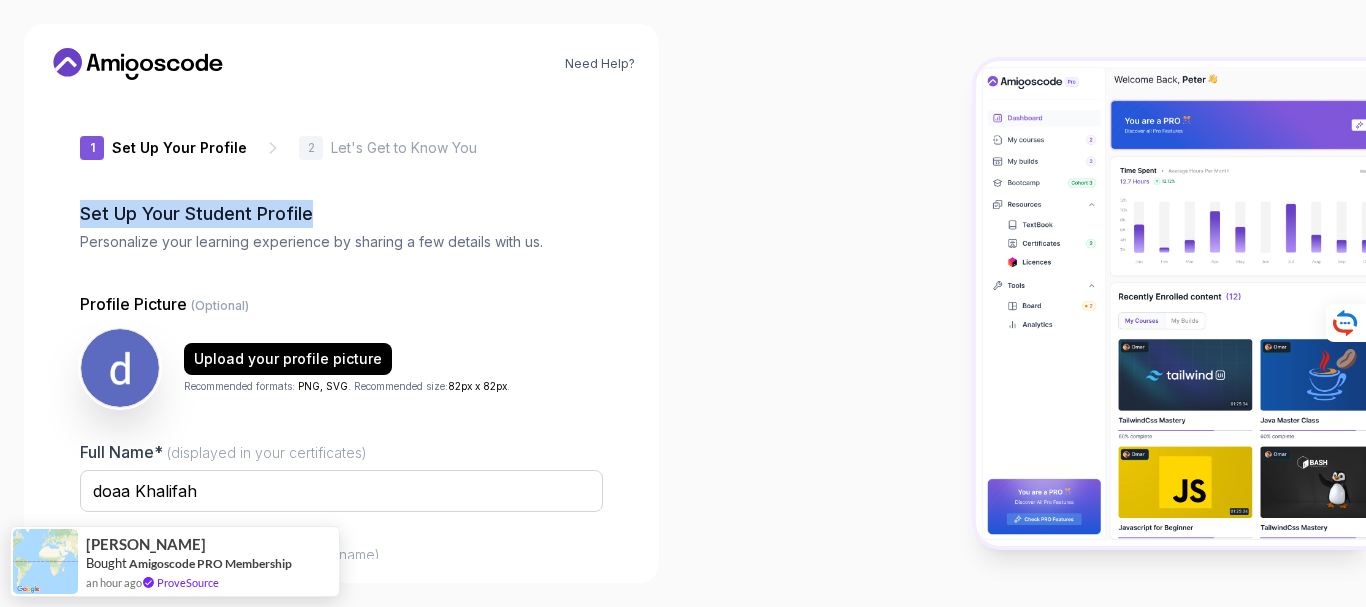 drag, startPoint x: 648, startPoint y: 94, endPoint x: 648, endPoint y: 183, distance: 89 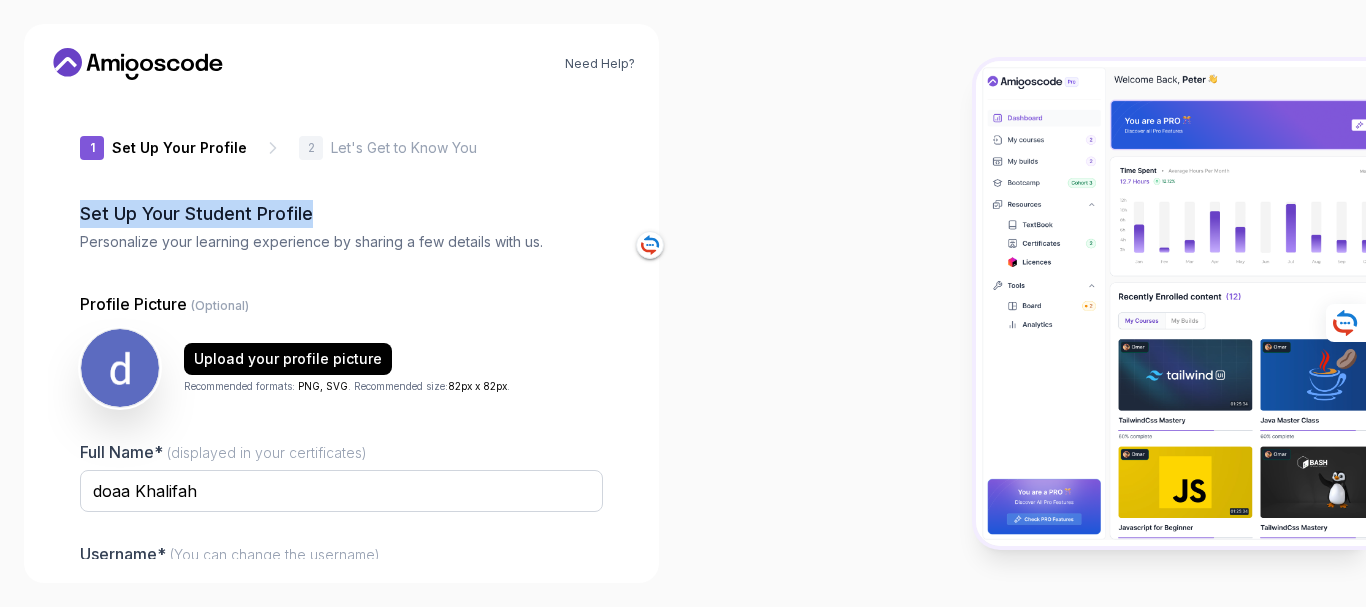 click on "1 Set Up Your Profile 1 Set Up Your Profile 2 Let's Get to Know You Set Up Your Student Profile Personalize your learning experience by sharing a few details with us. Profile Picture   (Optional) Upload your profile picture Recommended formats:   PNG, SVG . Recommended size:  82px x 82px . Full Name*   (displayed in your certificates) doaa Khalifah Username*   (You can change the username) boldcobra88594 Job Title* Student Software Engineer Tech Lead Designer Product Manager Founder/CEO Other Next" at bounding box center [341, 327] 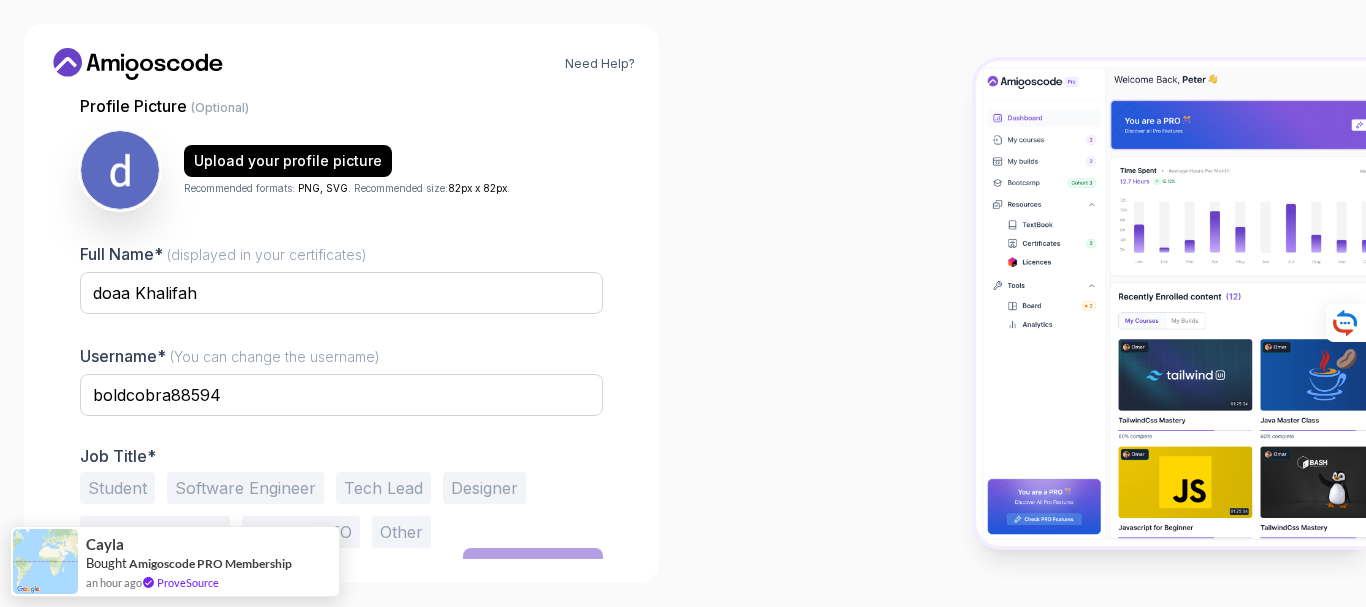 scroll, scrollTop: 227, scrollLeft: 0, axis: vertical 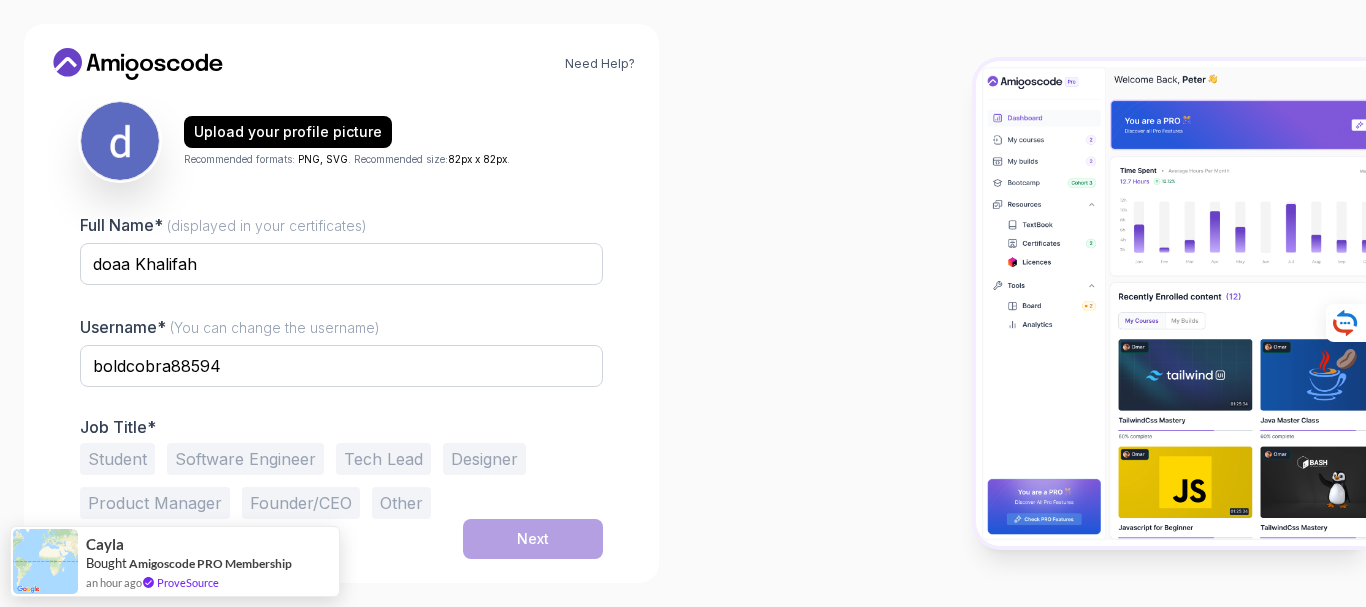 click on "Software Engineer" at bounding box center (245, 459) 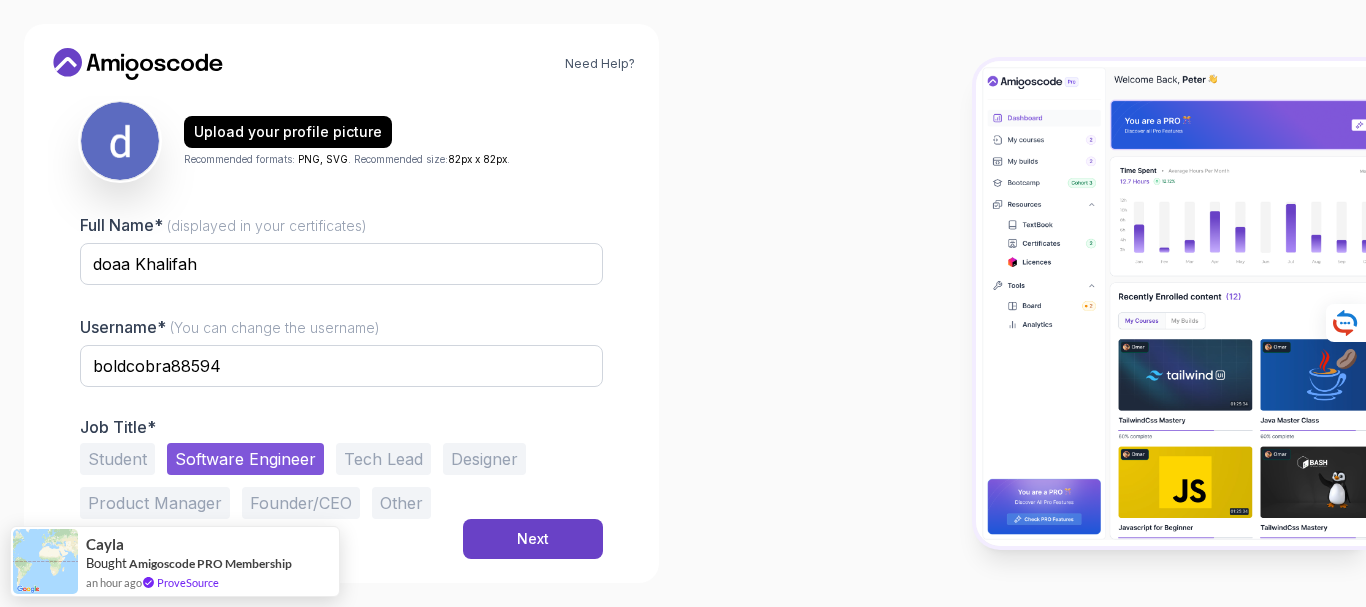 click at bounding box center (1024, 303) 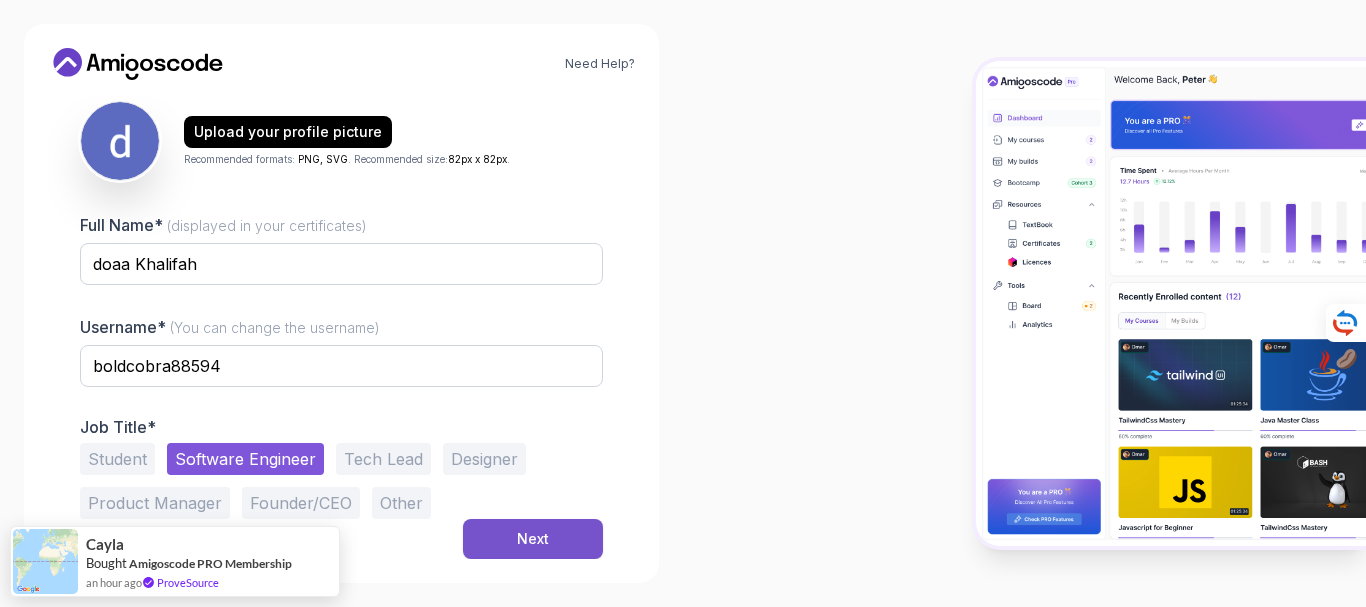 click on "Next" at bounding box center (533, 539) 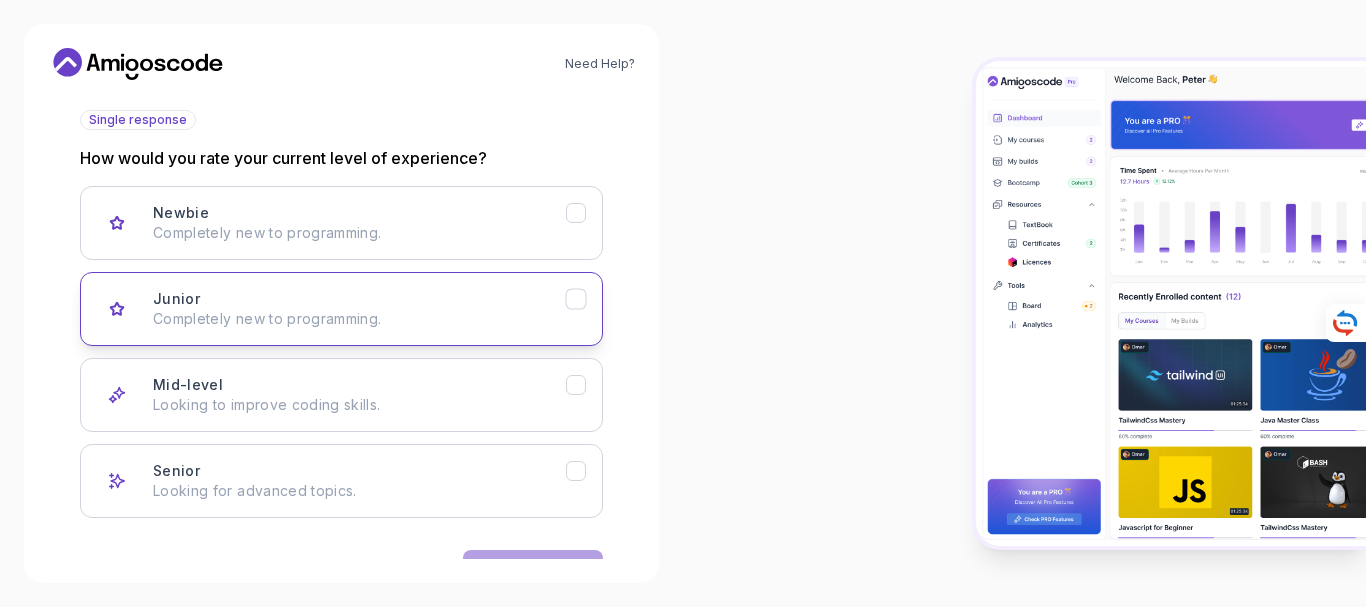 click on "Completely new to programming." at bounding box center (359, 319) 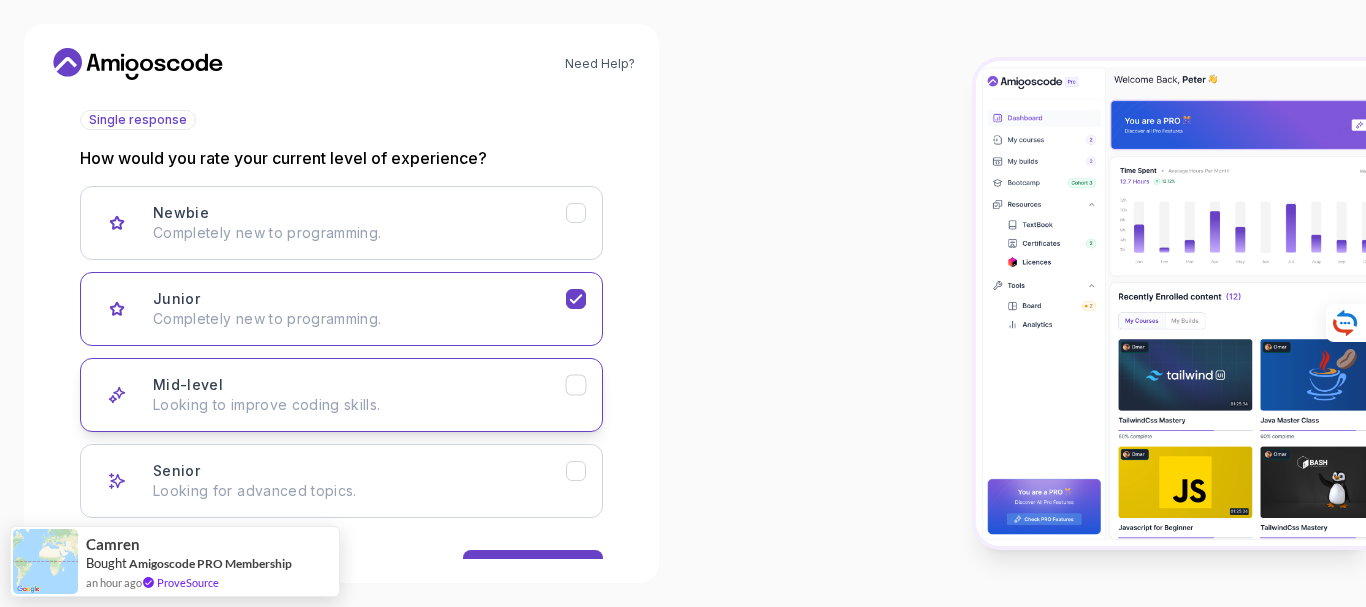 click on "Mid-level Looking to improve coding skills." at bounding box center (359, 395) 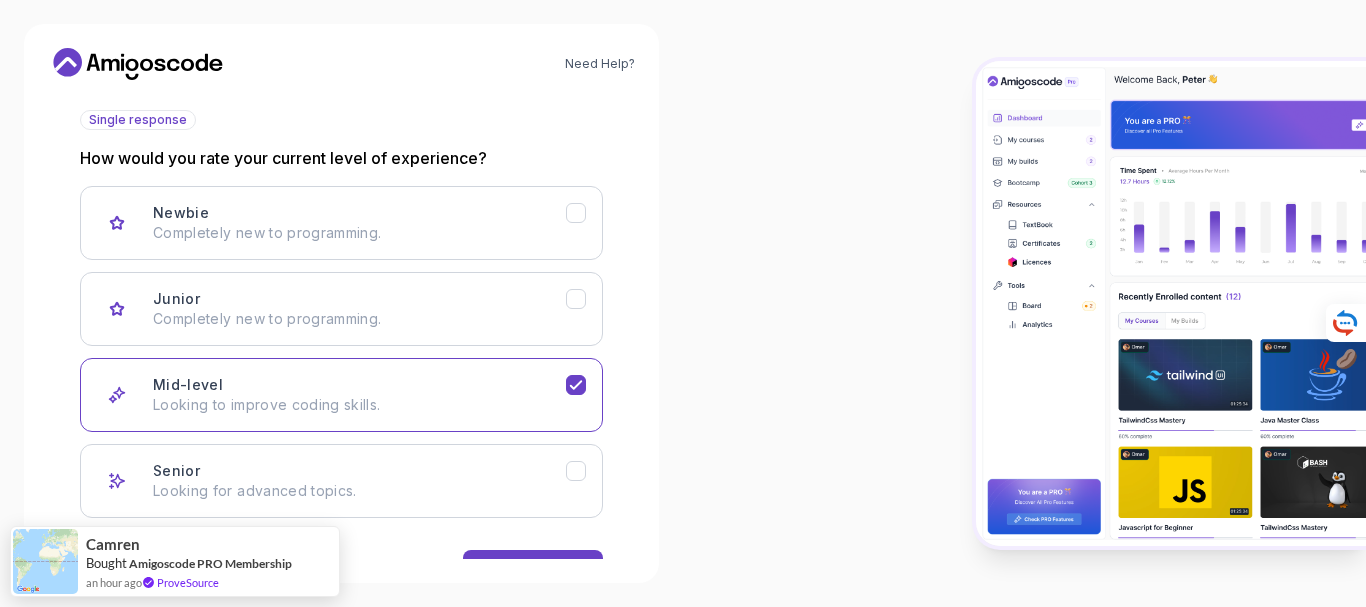 type 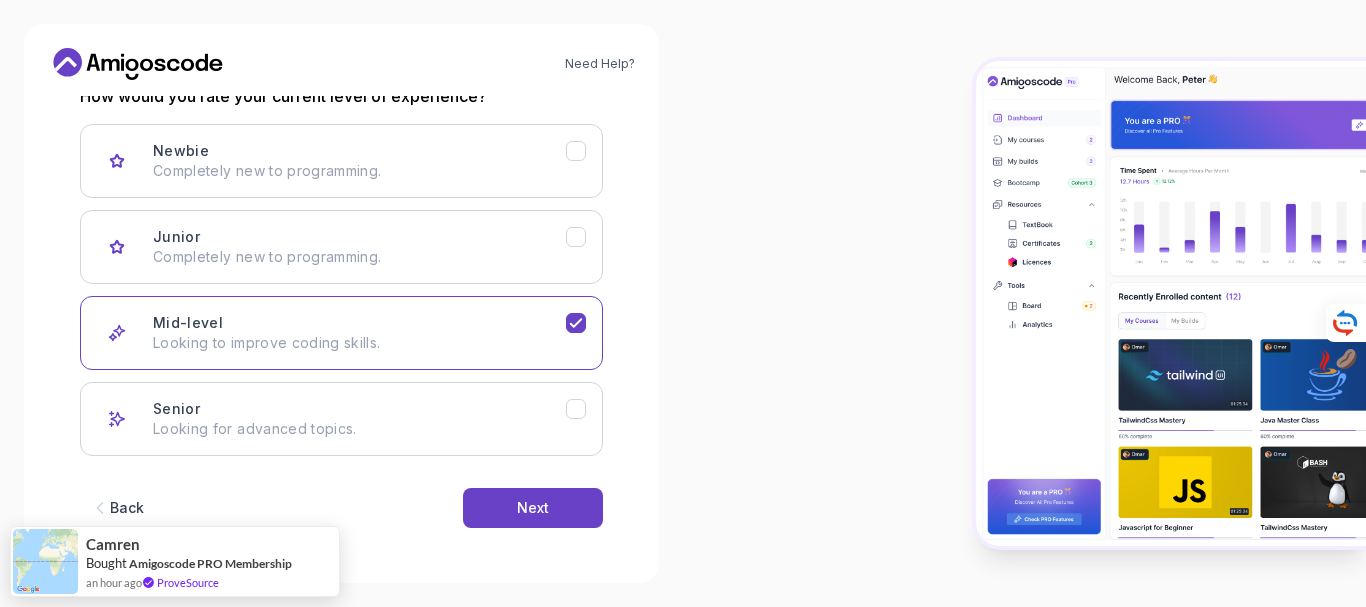 scroll, scrollTop: 290, scrollLeft: 0, axis: vertical 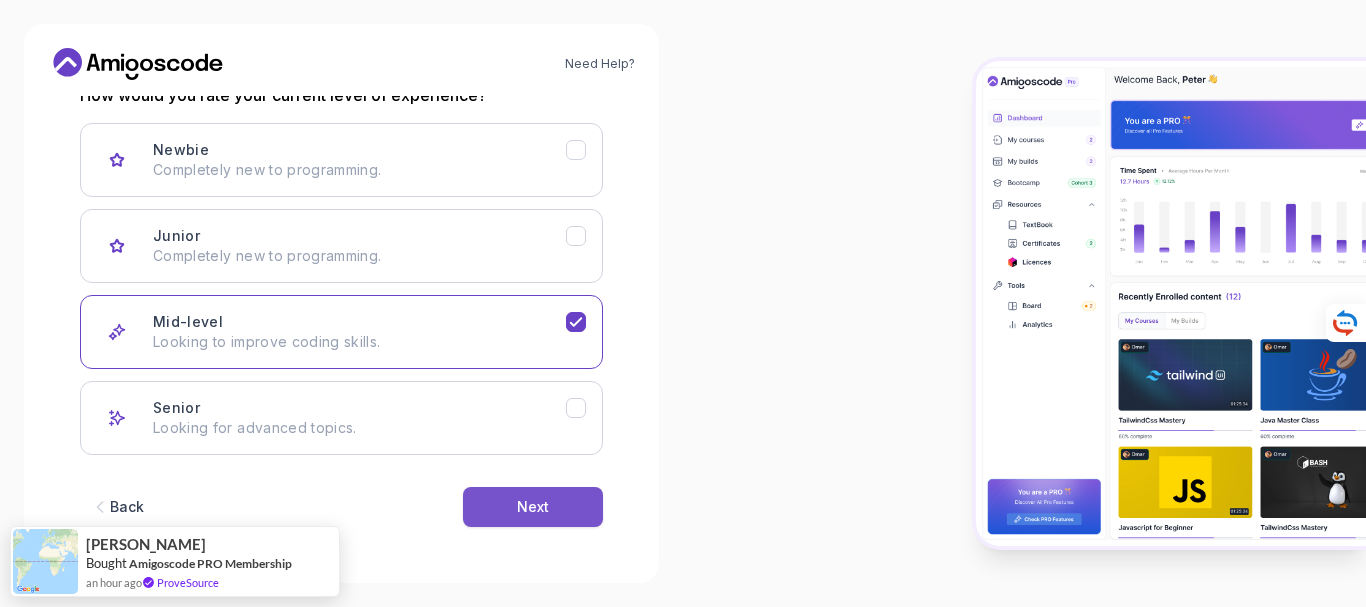 click on "Next" at bounding box center [533, 507] 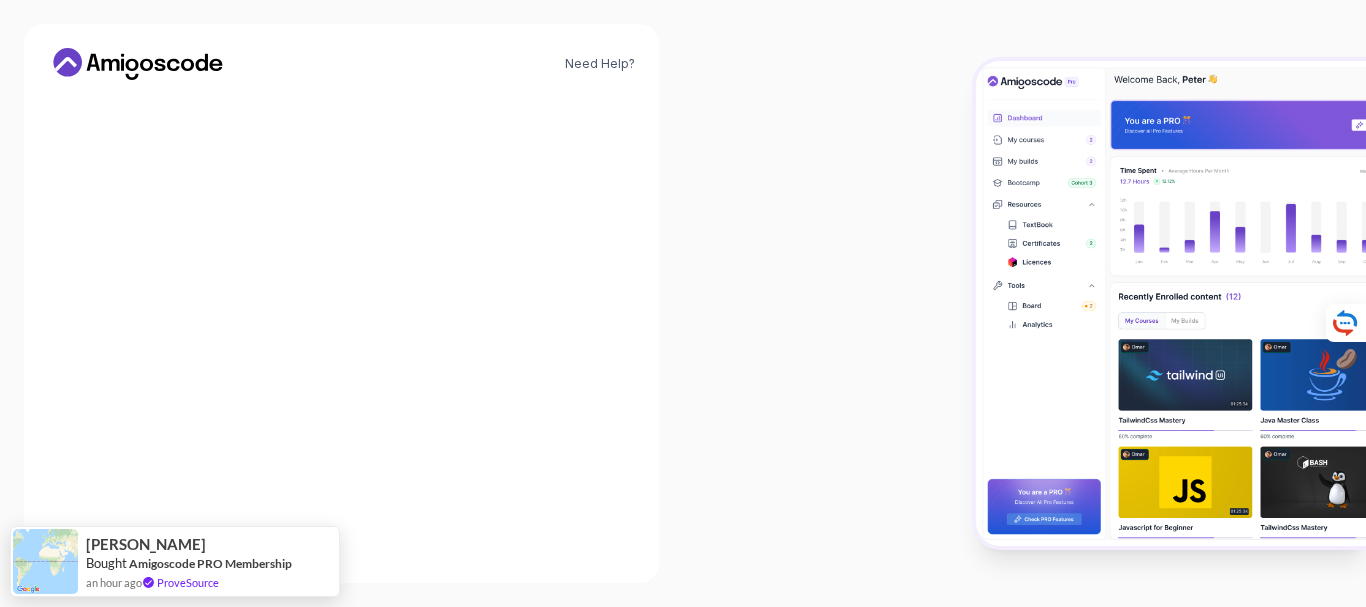 scroll, scrollTop: 290, scrollLeft: 0, axis: vertical 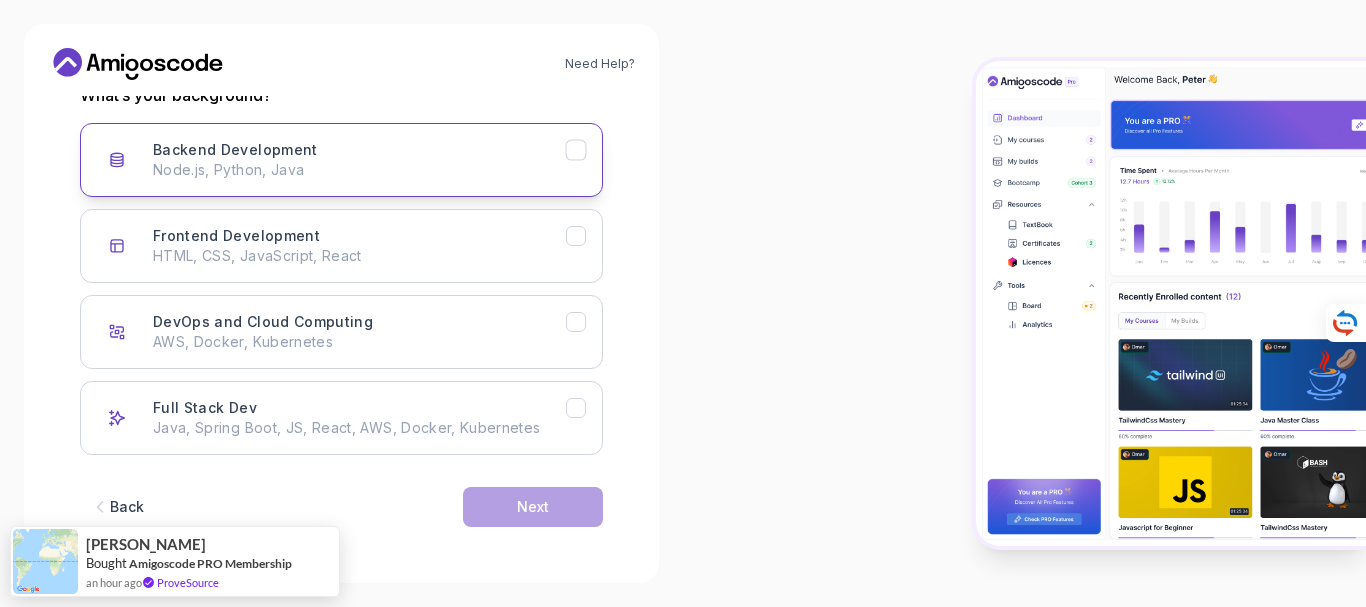 click 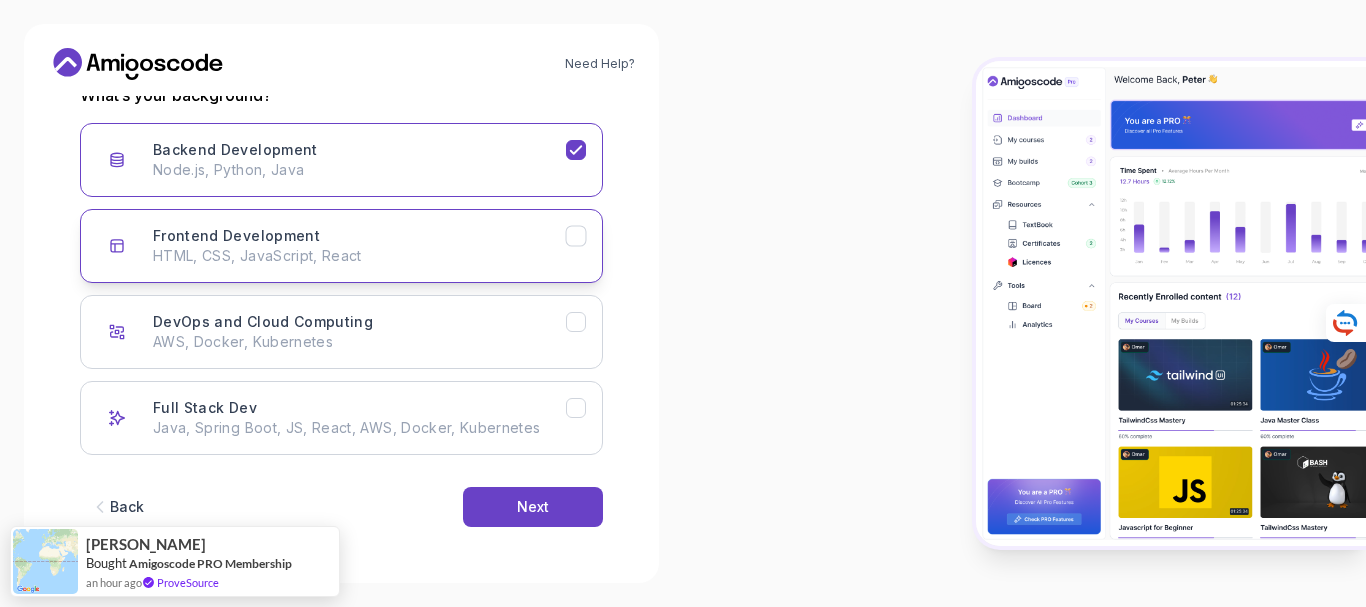 click 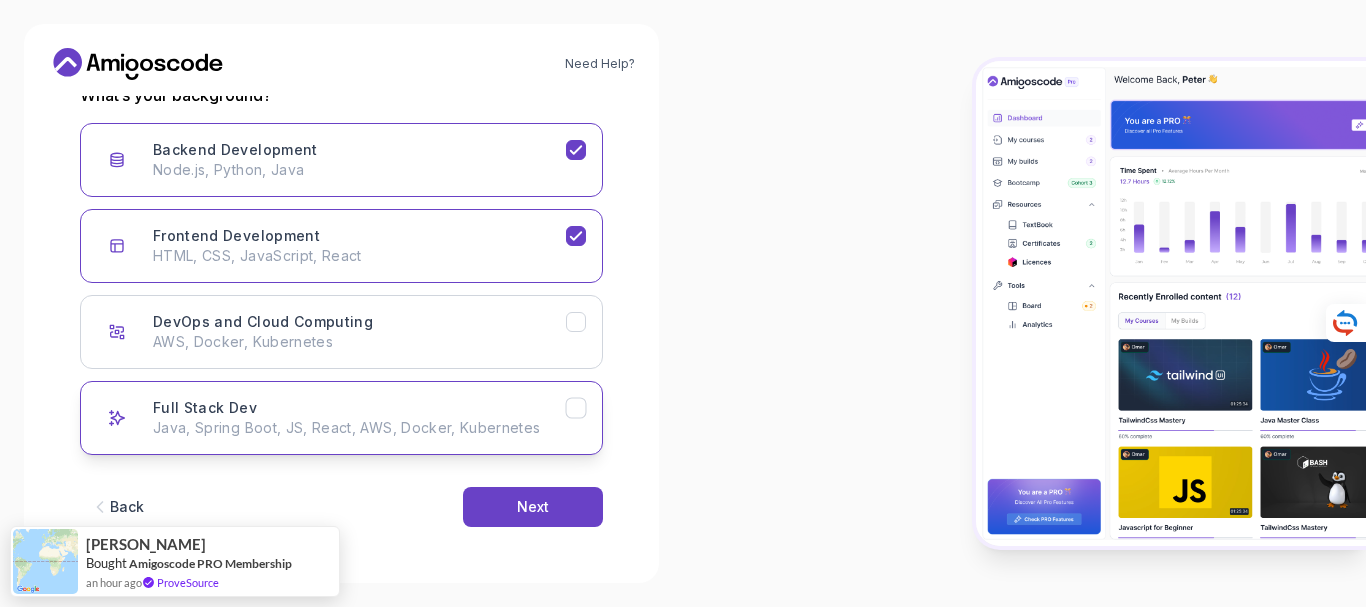 click 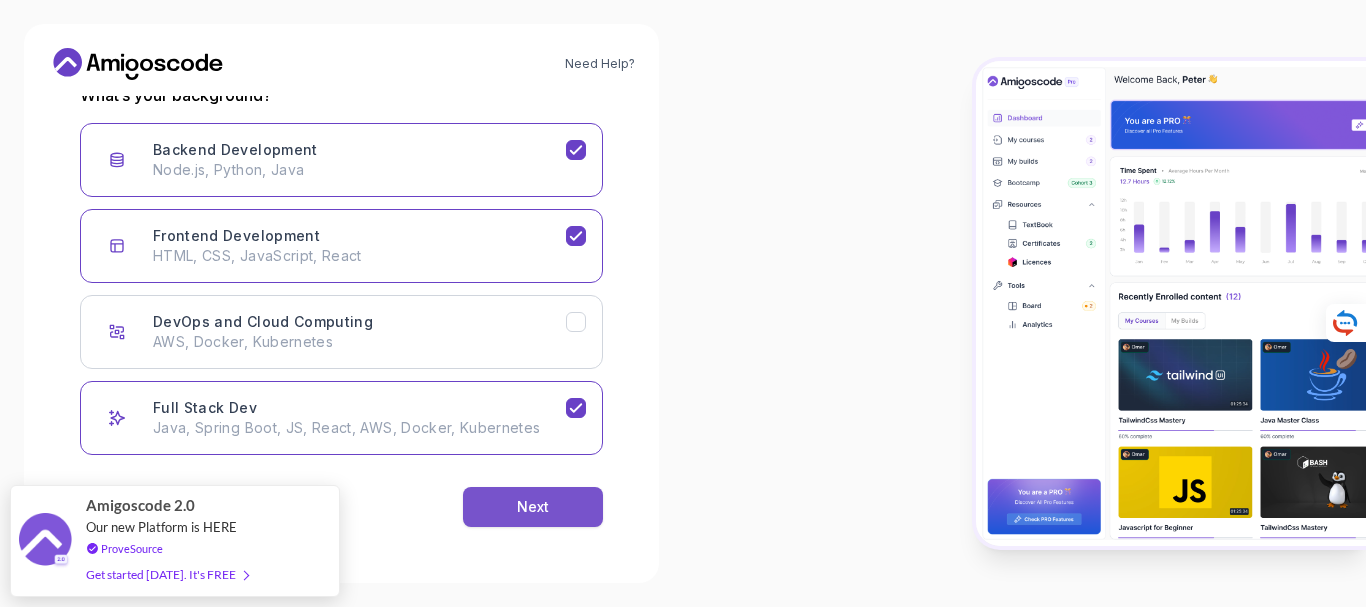 click on "Next" at bounding box center [533, 507] 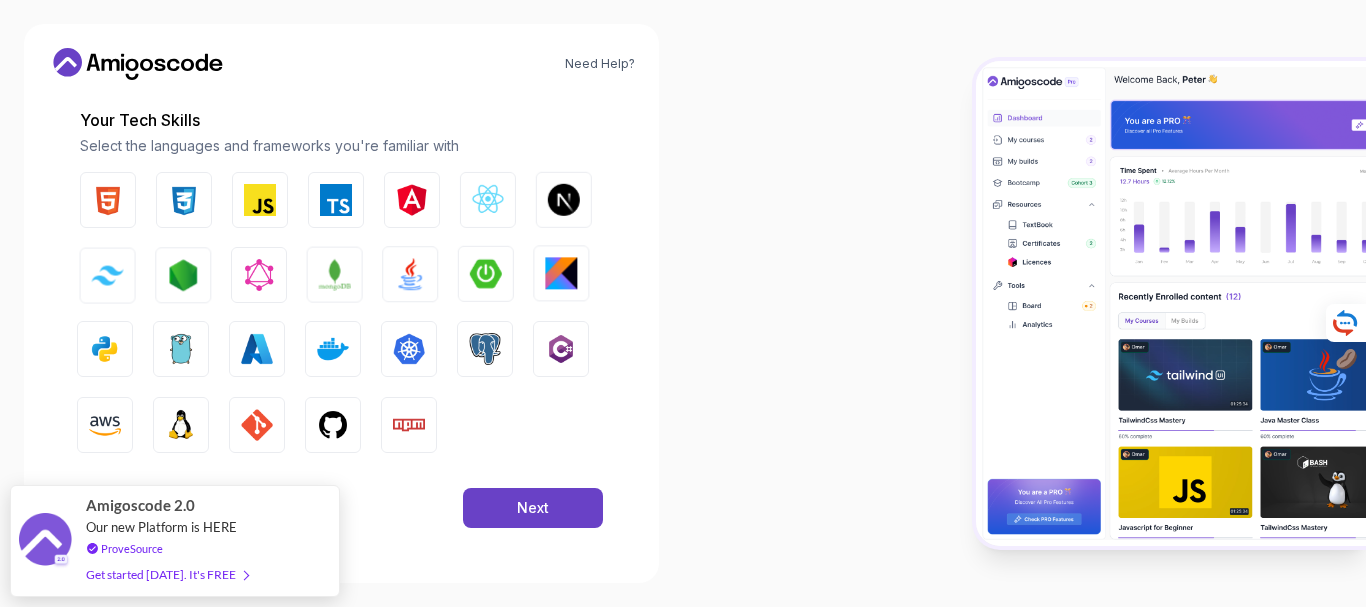 scroll, scrollTop: 266, scrollLeft: 0, axis: vertical 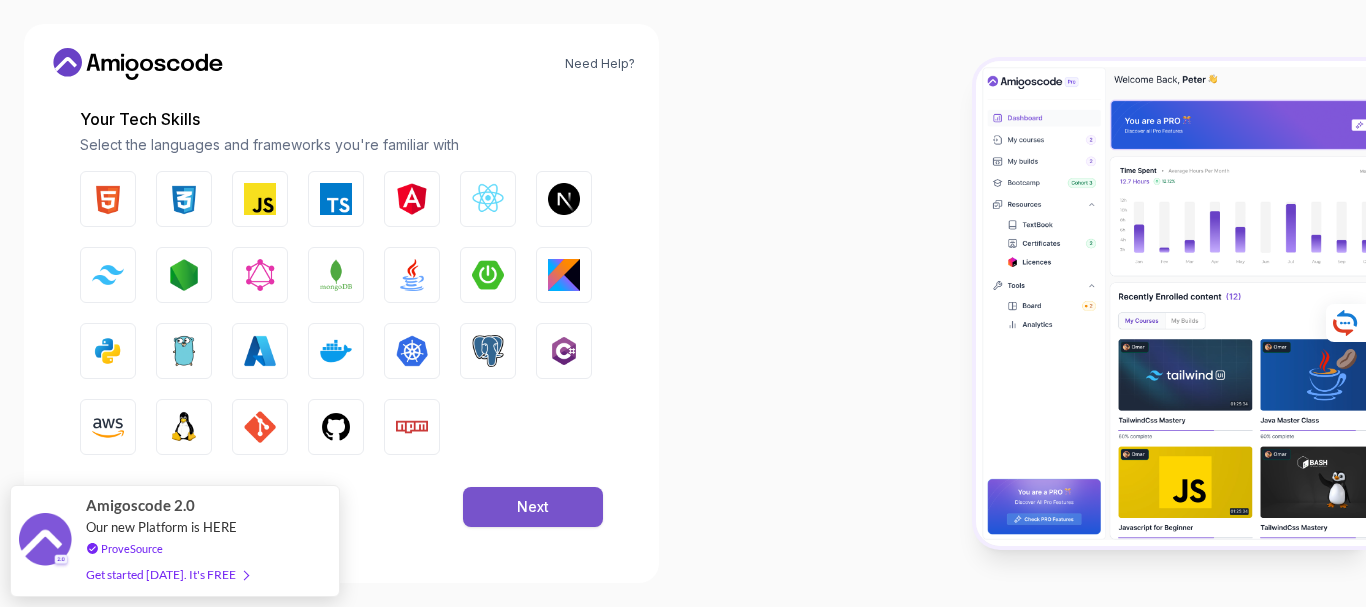 click on "Next" at bounding box center (533, 507) 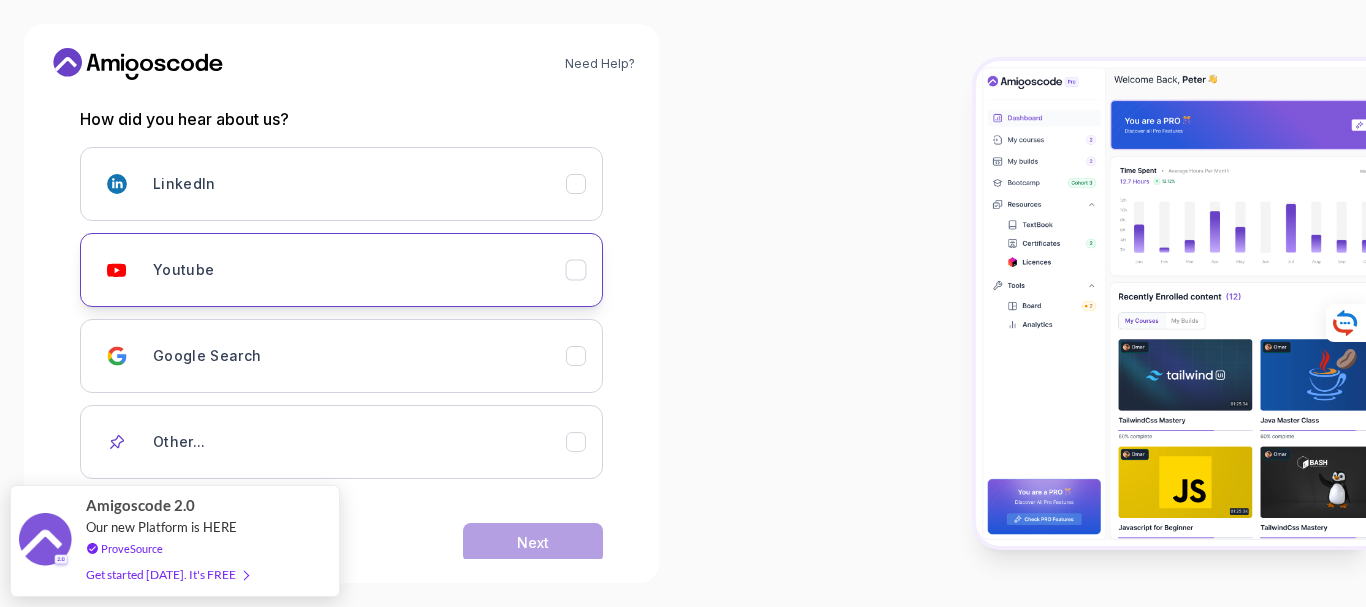 click on "Youtube" at bounding box center (359, 270) 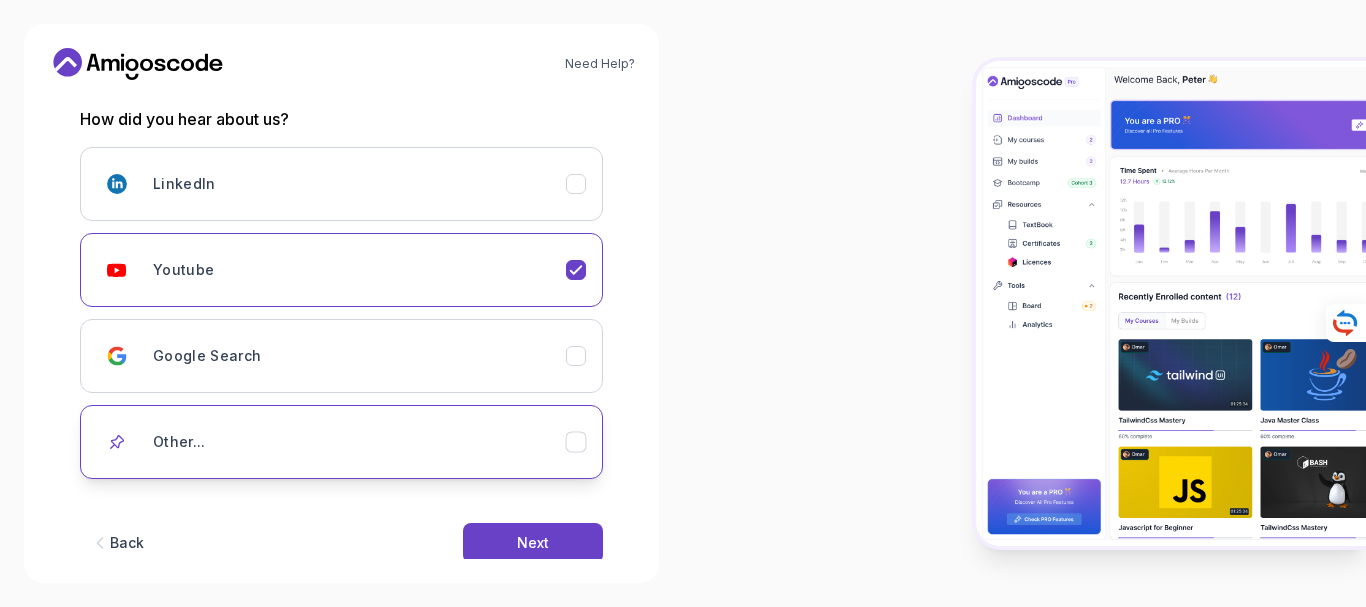 click on "Other..." at bounding box center (359, 442) 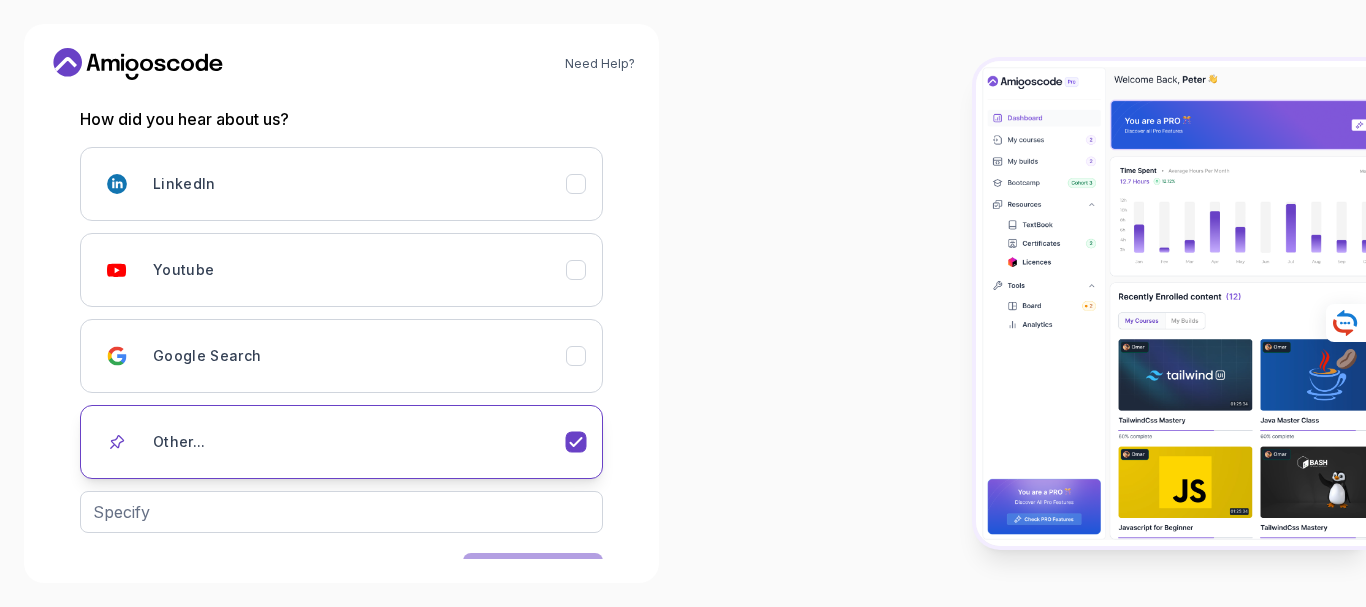 click on "Other..." at bounding box center [359, 442] 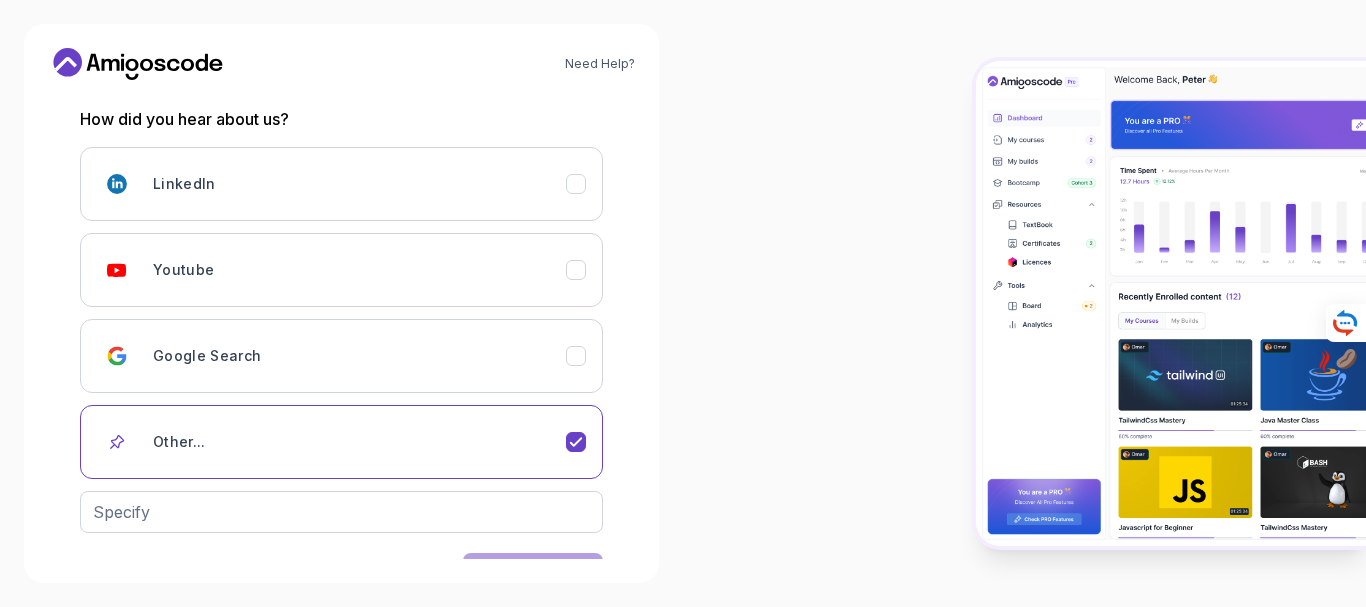 click at bounding box center [1024, 303] 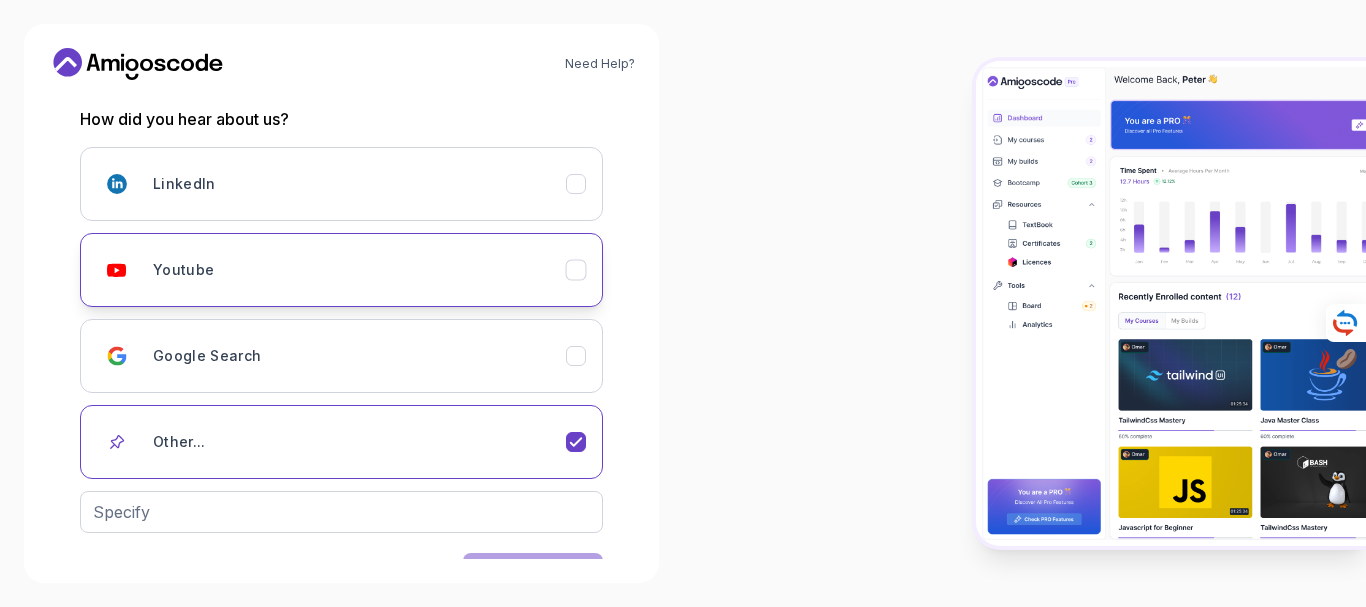 click on "Youtube" at bounding box center (341, 270) 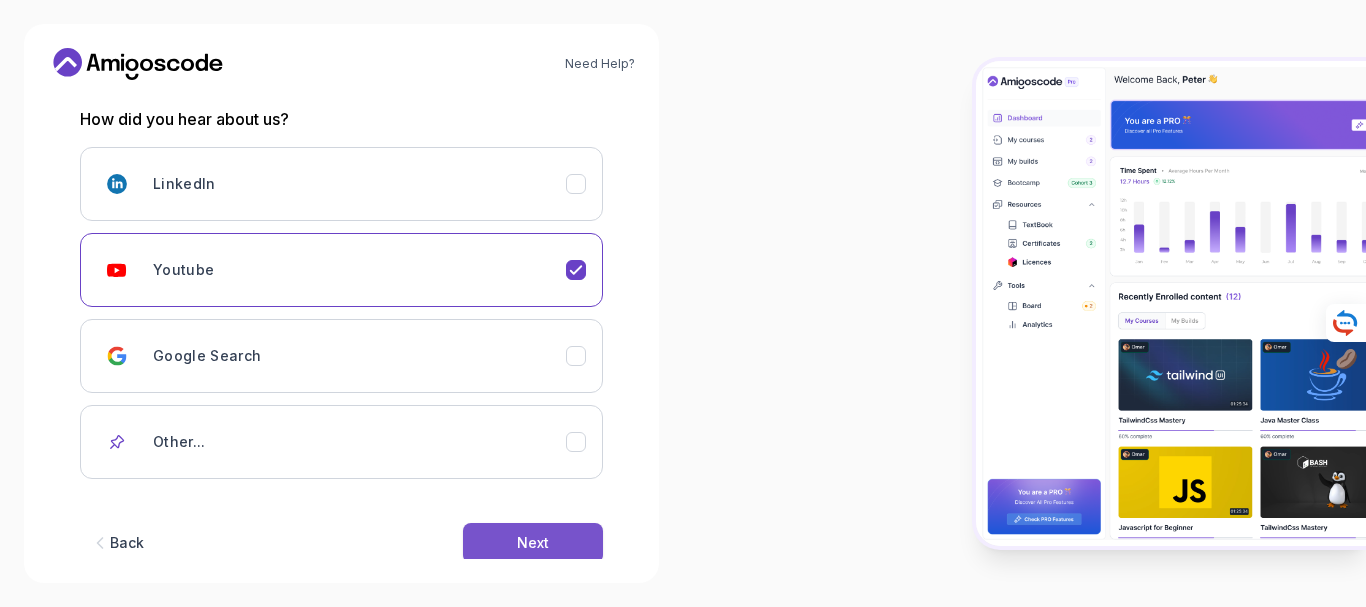 click on "Next" at bounding box center (533, 543) 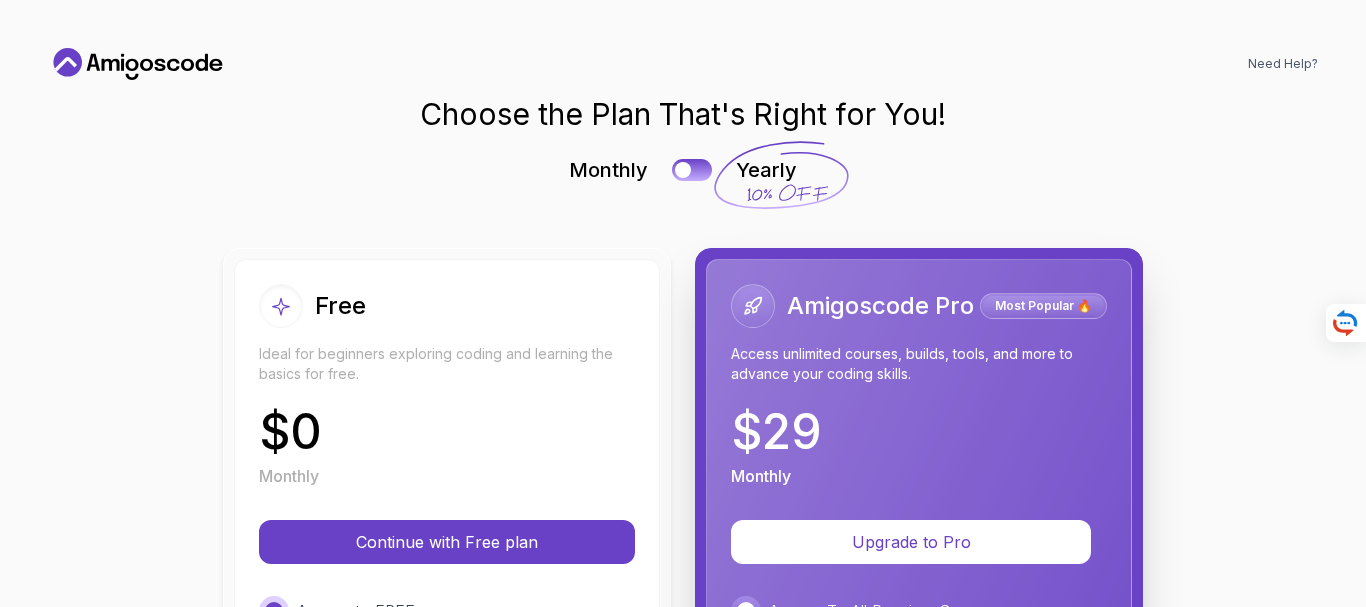 scroll, scrollTop: 0, scrollLeft: 0, axis: both 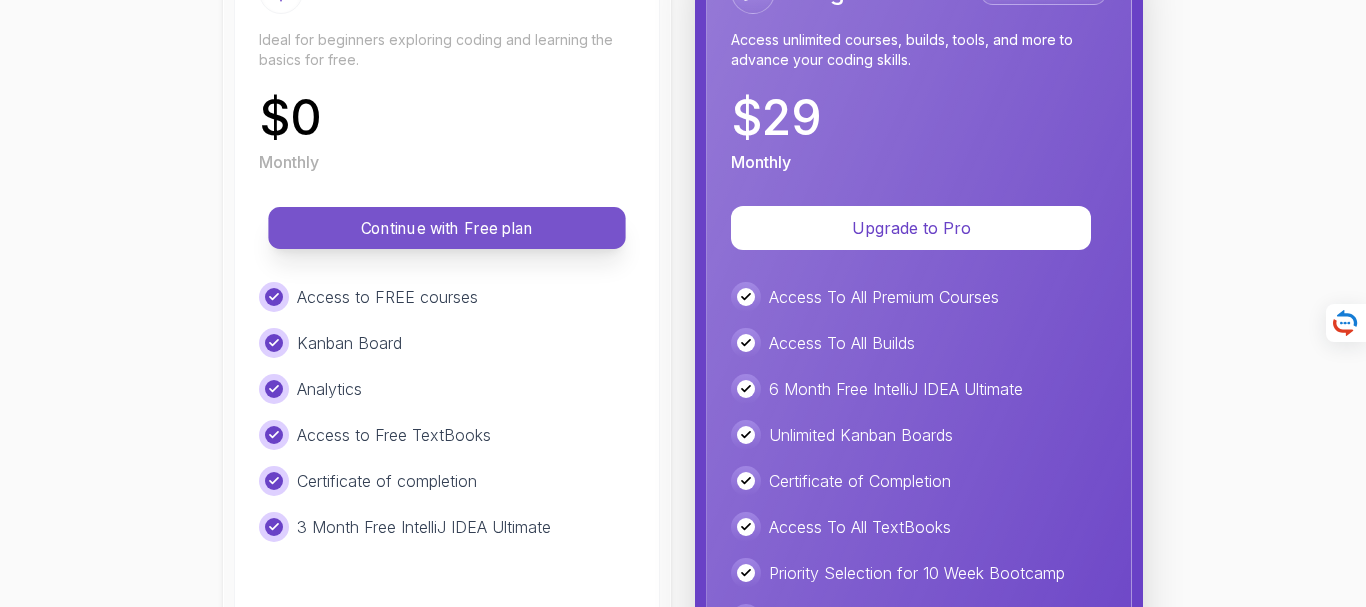 click on "Continue with Free plan" at bounding box center [447, 228] 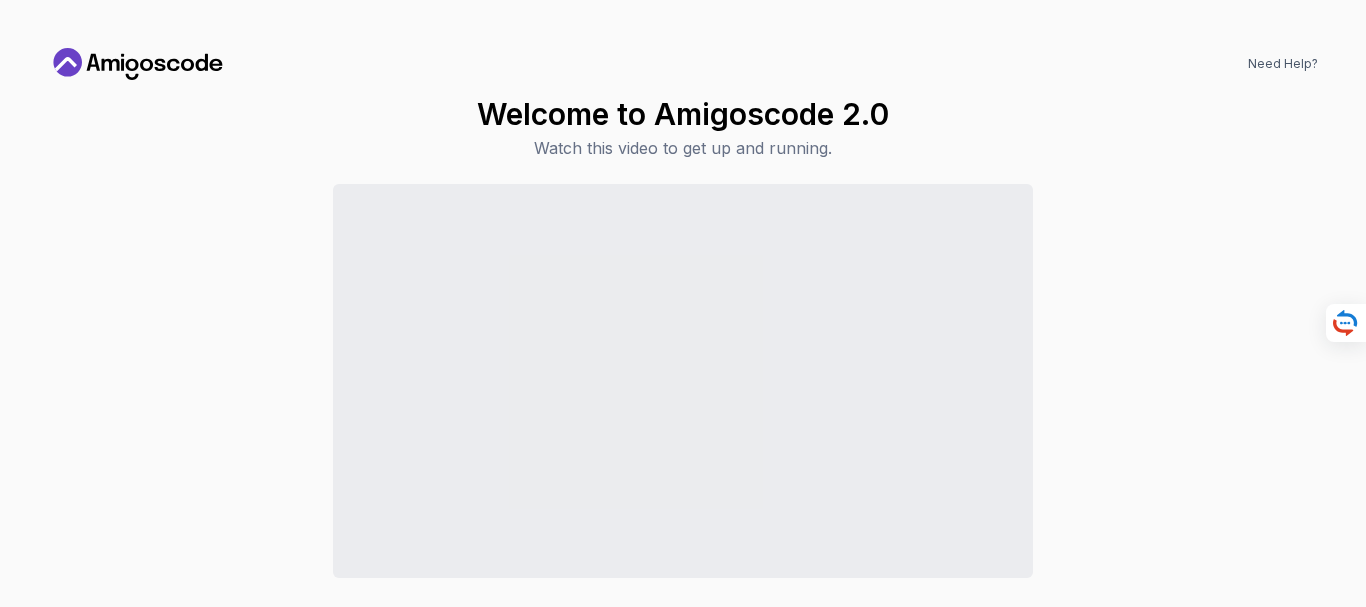 click on "Continue to Dashboard" at bounding box center [683, 421] 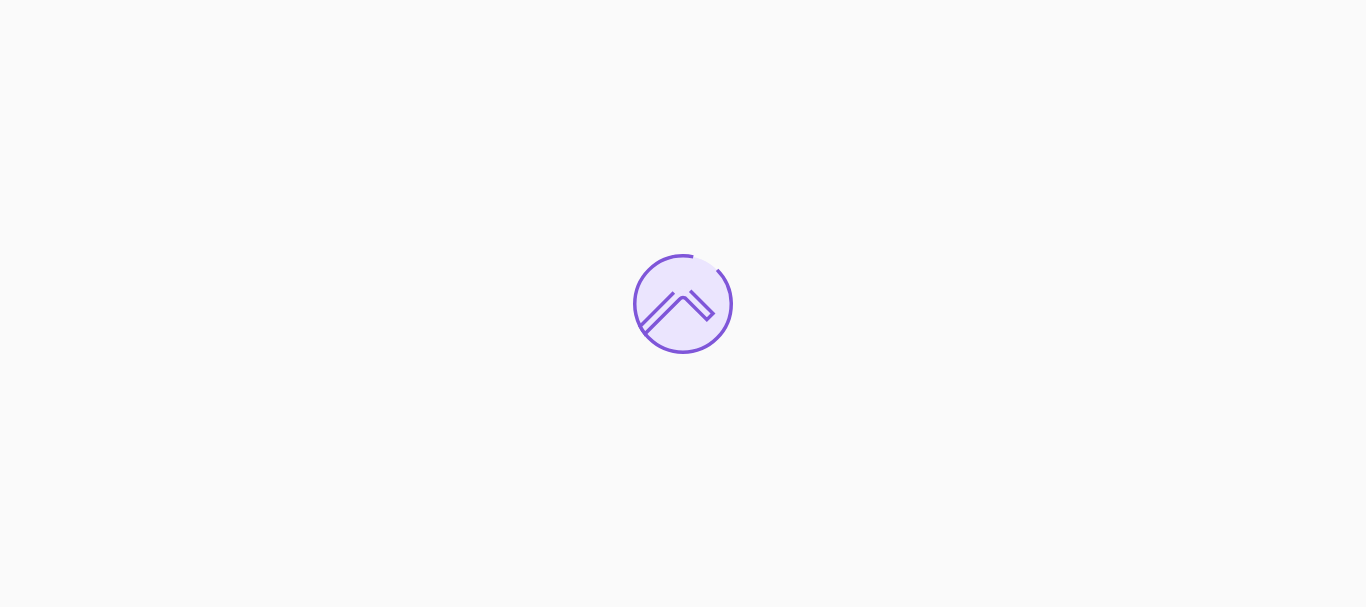 scroll, scrollTop: 0, scrollLeft: 0, axis: both 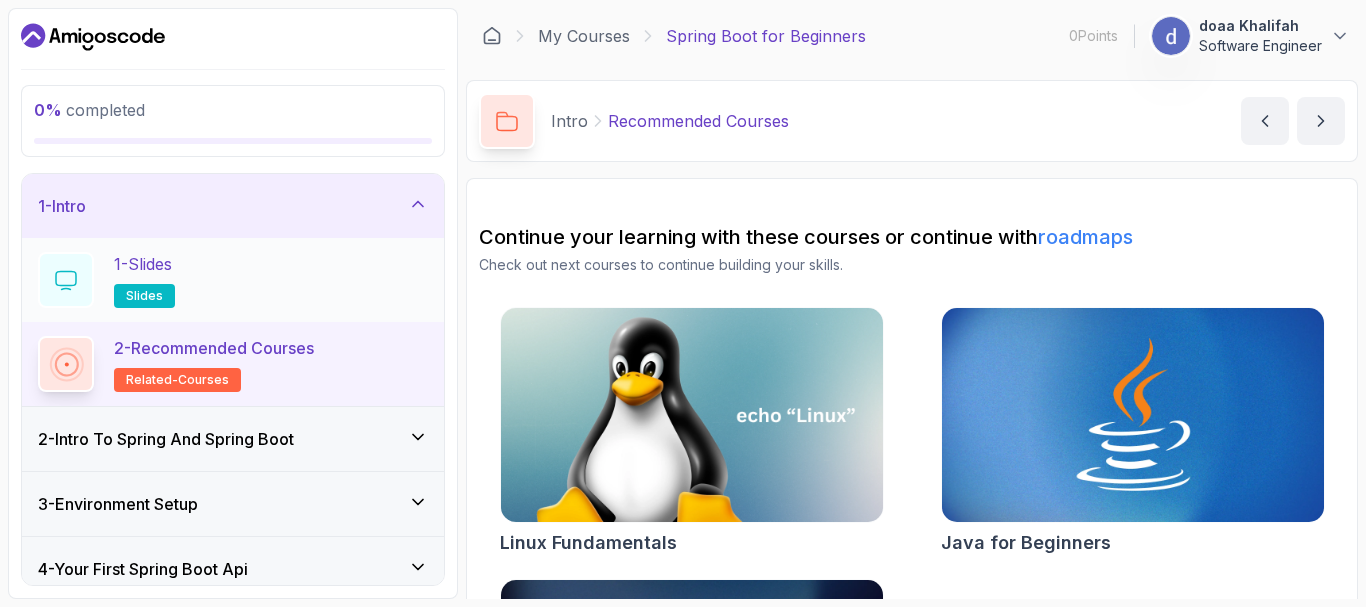 click on "1  -  Slides slides" at bounding box center (144, 280) 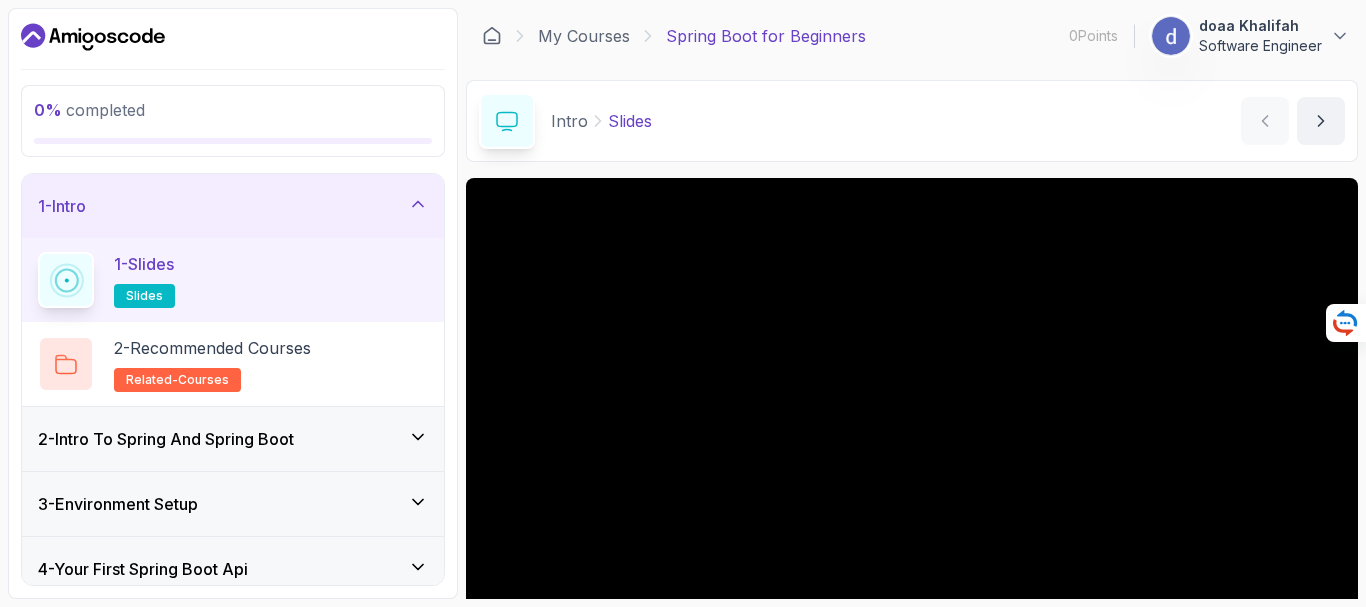 click on "0 % completed 1  -  Intro 1  -  Slides slides 2  -  Recommended Courses related-courses 2  -  Intro To Spring And Spring Boot 3  -  Environment Setup 4  -  Your First Spring Boot Api 5  -  Define The Model 6  -  Docker And Postgres 7  -  Databases Setup 8  -  Spring Data Jpa 9  -  Crud 10  -  Exercises 11  -  Artificial Intelligence 12  -  Outro" at bounding box center [233, 303] 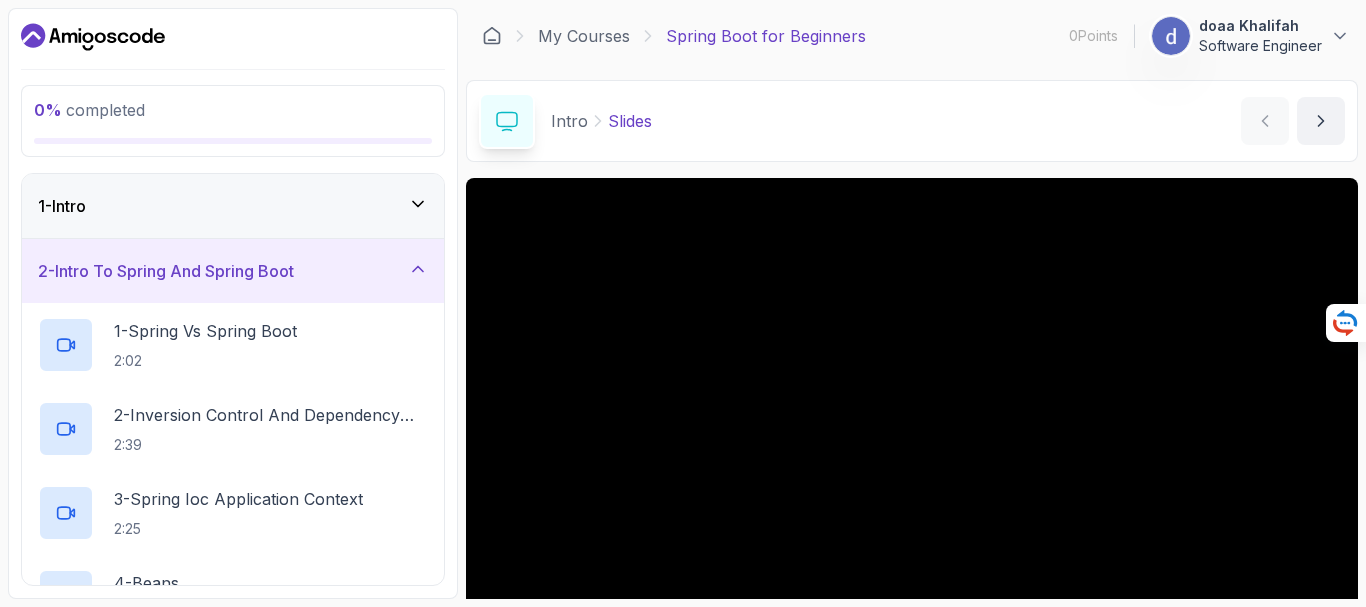 click 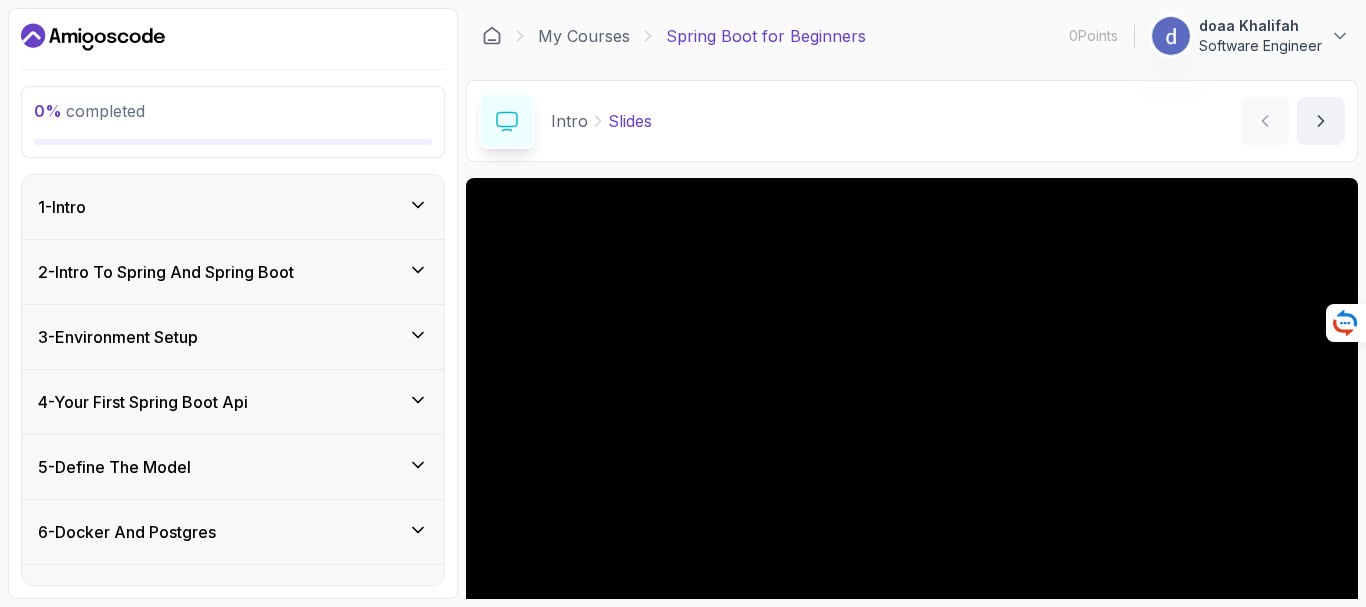 click 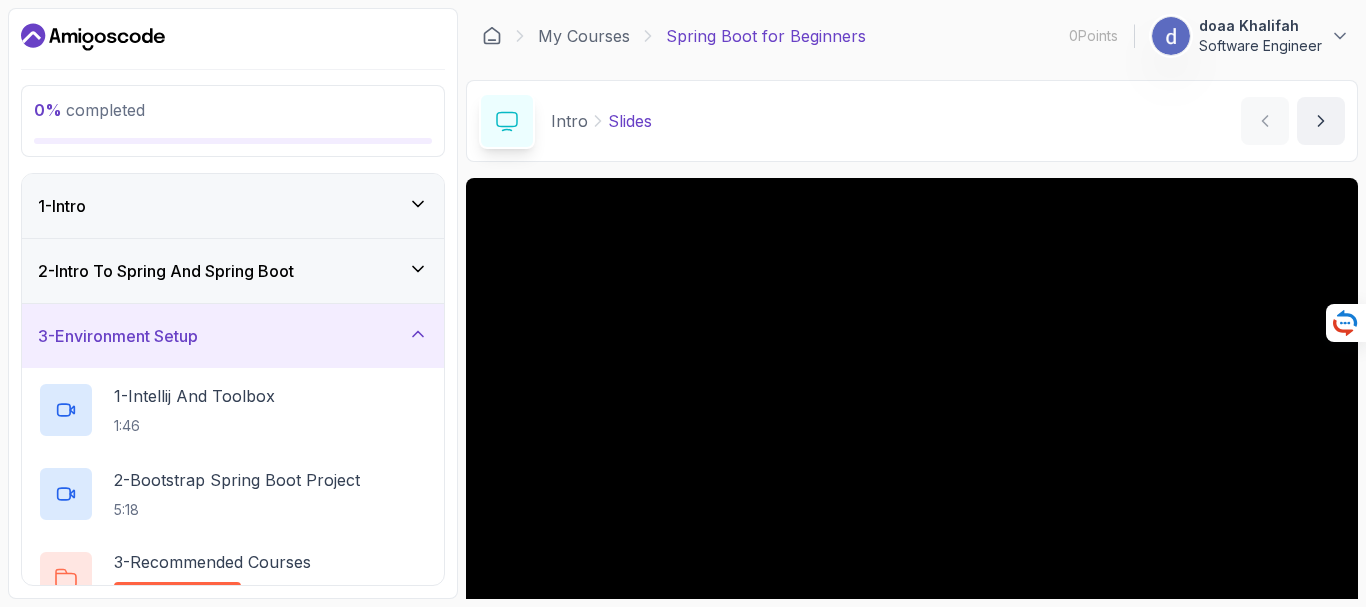 click 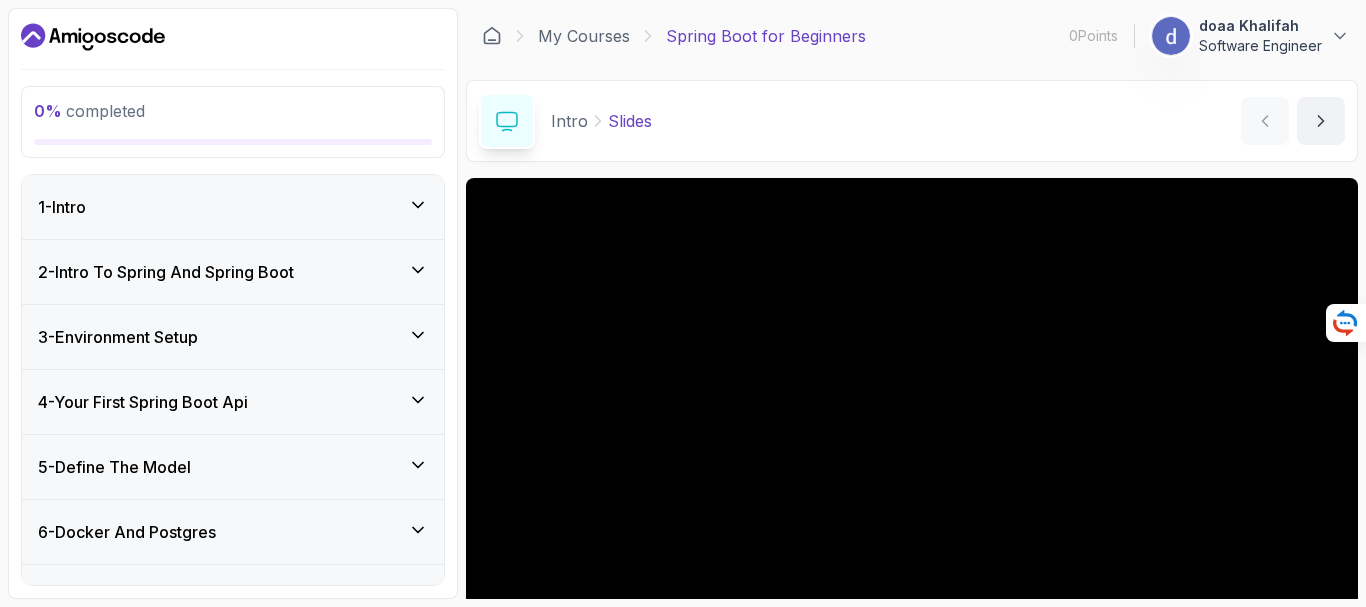type 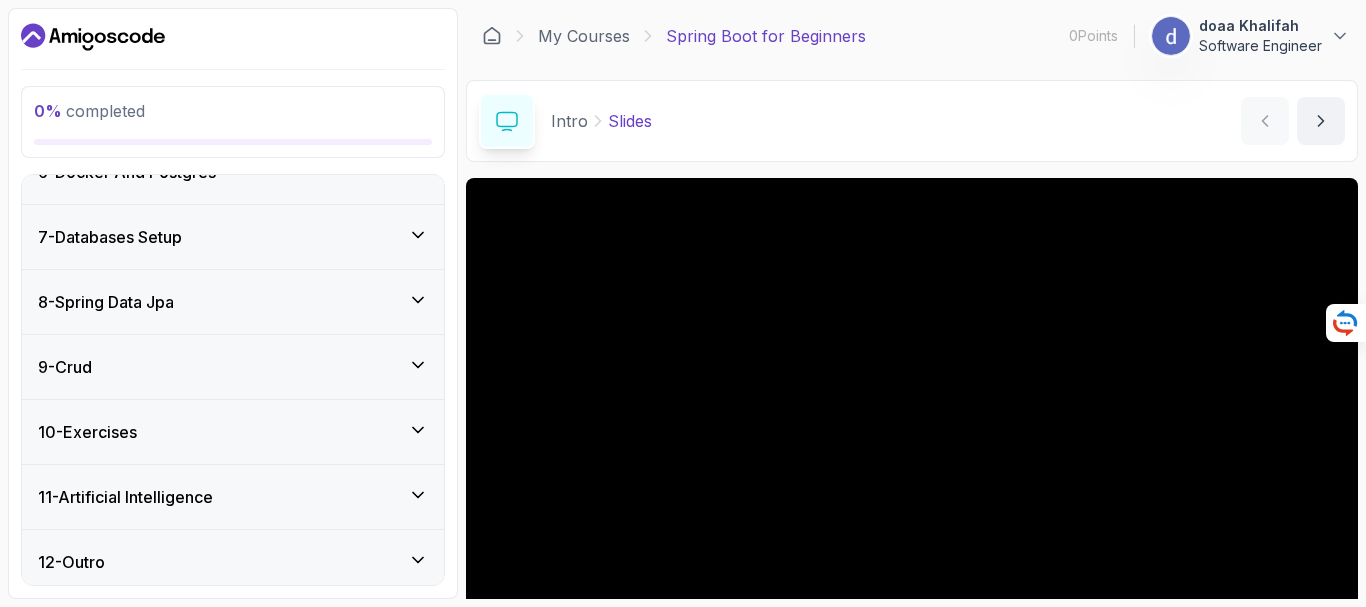 scroll, scrollTop: 369, scrollLeft: 0, axis: vertical 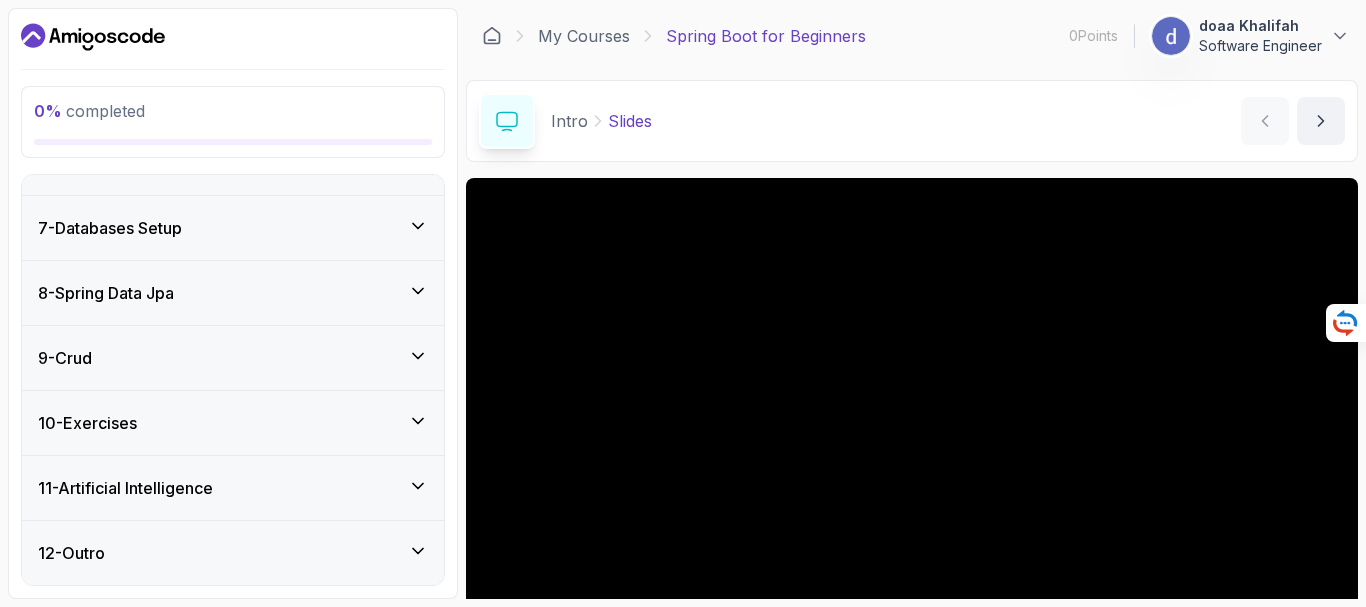 click on "7  -  Databases Setup" at bounding box center [233, 228] 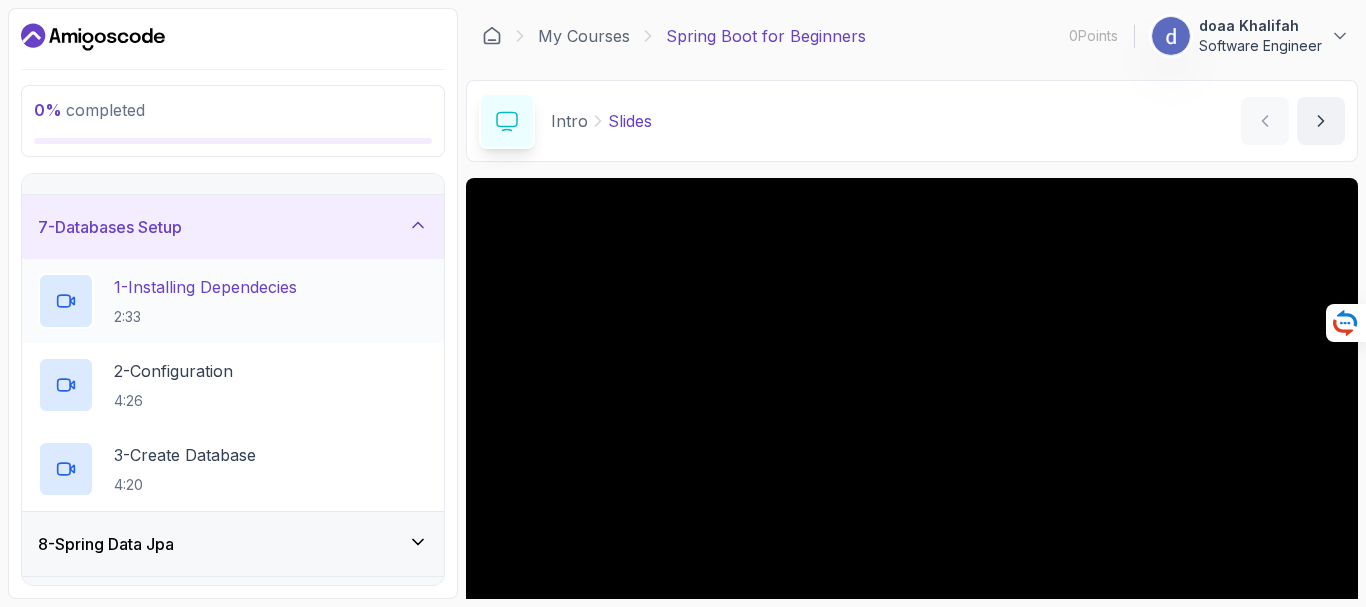 click on "1  -  Installing Dependecies" at bounding box center (205, 287) 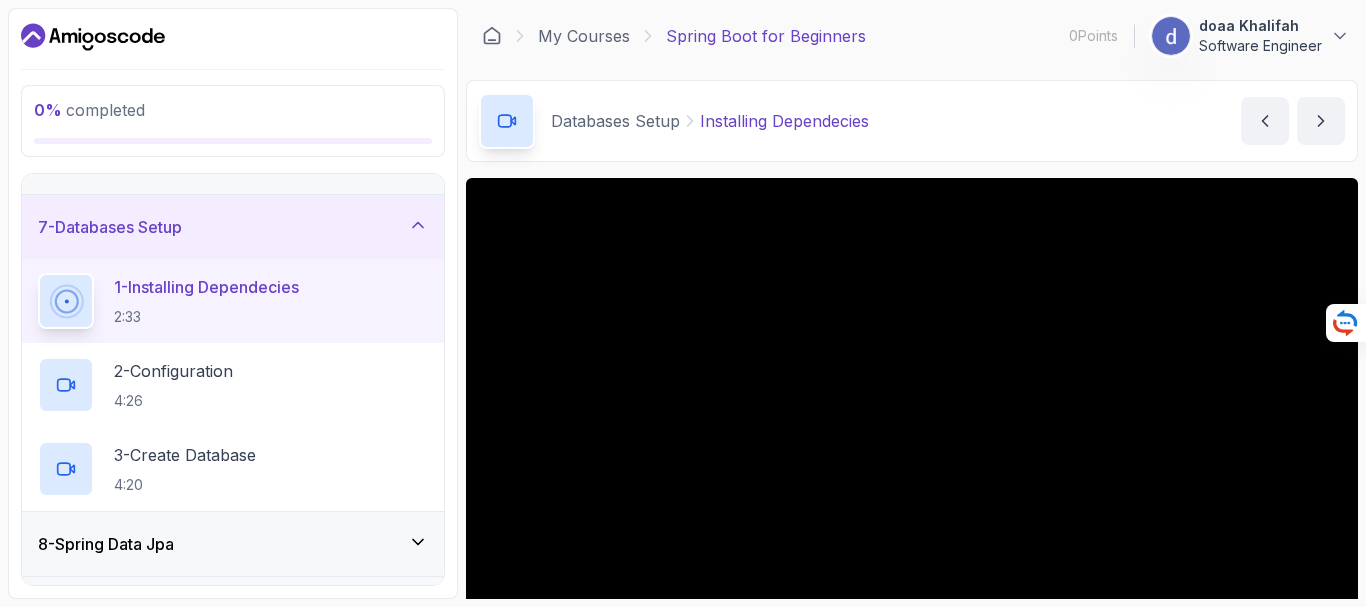 drag, startPoint x: 1365, startPoint y: 216, endPoint x: 1365, endPoint y: 262, distance: 46 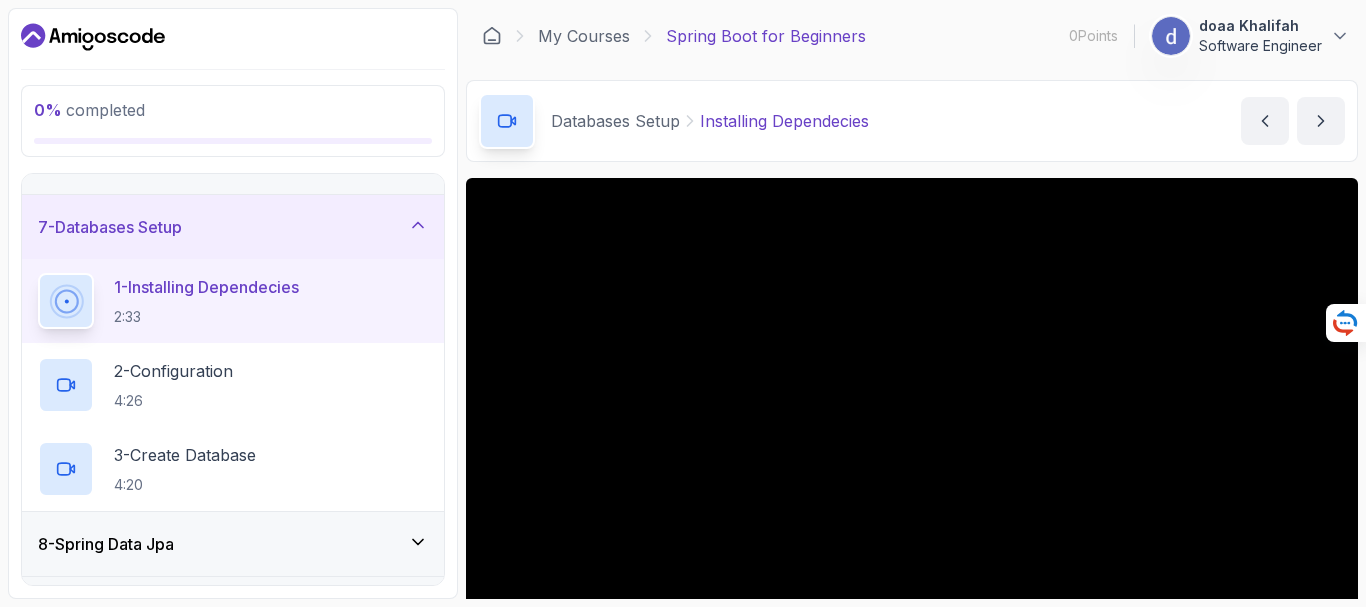 click on "0 % completed 1  -  Intro 2  -  Intro To Spring And Spring Boot 3  -  Environment Setup 4  -  Your First Spring Boot Api 5  -  Define The Model 6  -  Docker And Postgres 7  -  Databases Setup 1  -  Installing Dependecies 2:33 2  -  Configuration 4:26 3  -  Create Database 4:20 8  -  Spring Data Jpa 9  -  Crud 10  -  Exercises 11  -  Artificial Intelligence 12  -  Outro My Courses Spring Boot for Beginners 0  Points 1 doaa Khalifah Software Engineer 7 - Databases Setup  0 % completed Databases Setup Installing Dependecies Installing Dependecies by  nelson Slides Repo Designs Design not available Share Notes Support Any issues? Slides Repo Designs Design not available Share ~1 min read < dependencies >
< dependency >
< groupId >org.postgresql</ groupId >
< artifactId >postgresql</ artifactId >
</ dependency >
< dependency >
< groupId >org.springframework.boot</ groupId >
< artifactId >spring-boot-starter-data-jpa</ artifactId >
</ dependency >
</" at bounding box center (683, 303) 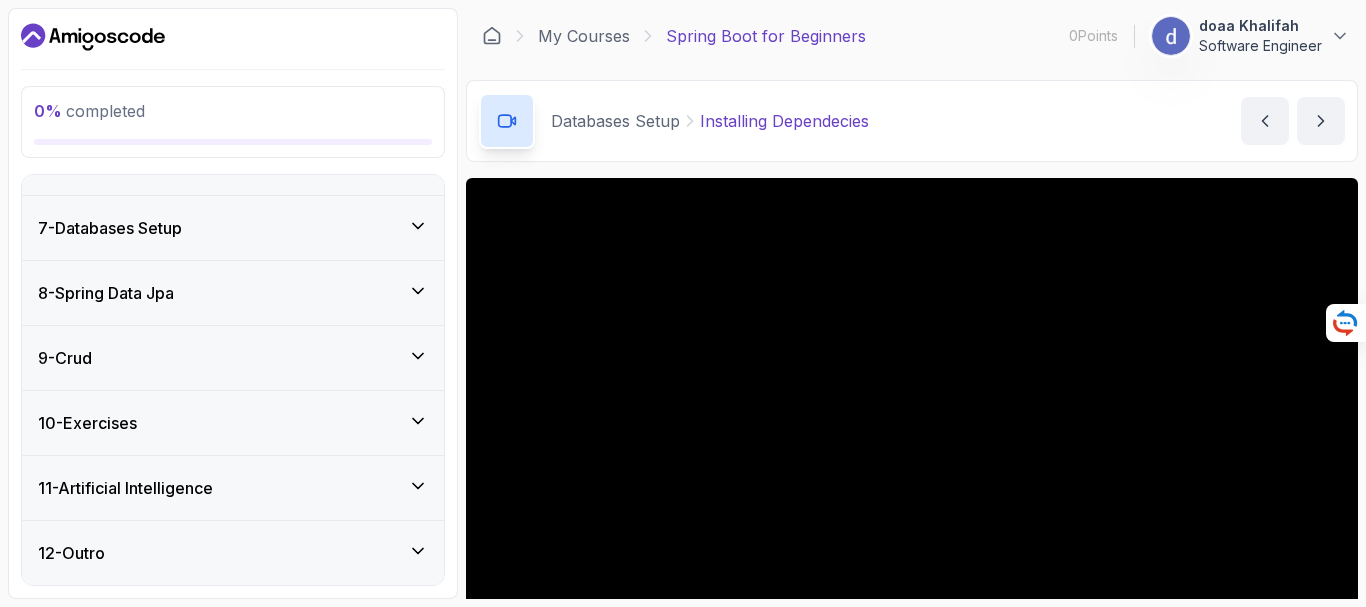 type 